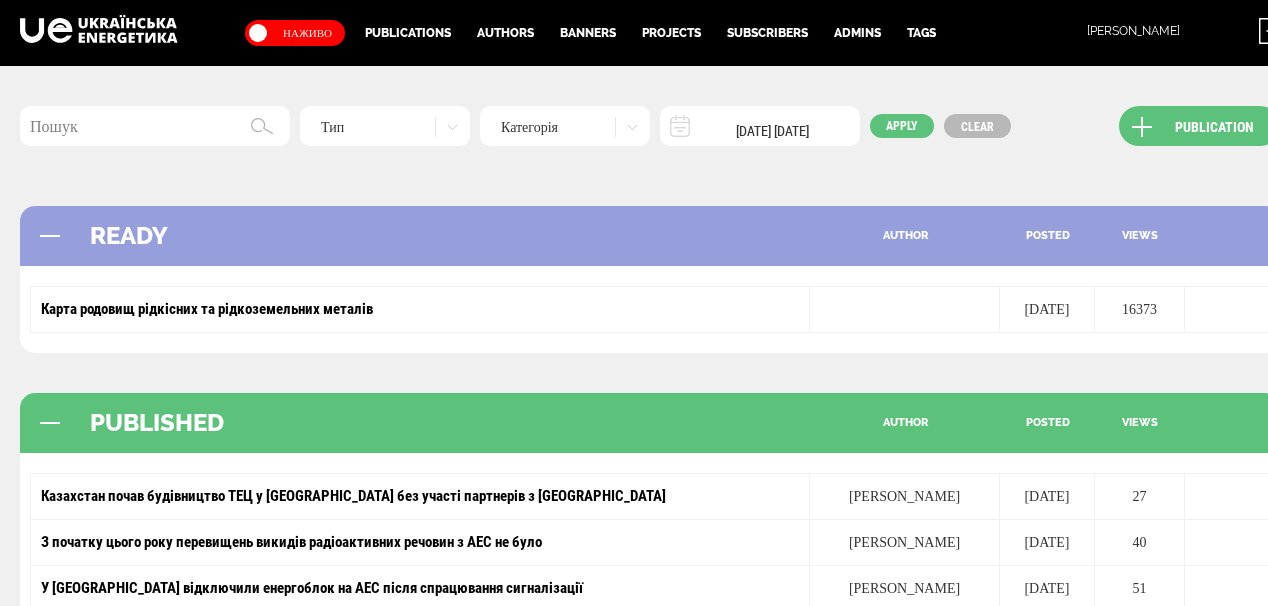 scroll, scrollTop: 160, scrollLeft: 0, axis: vertical 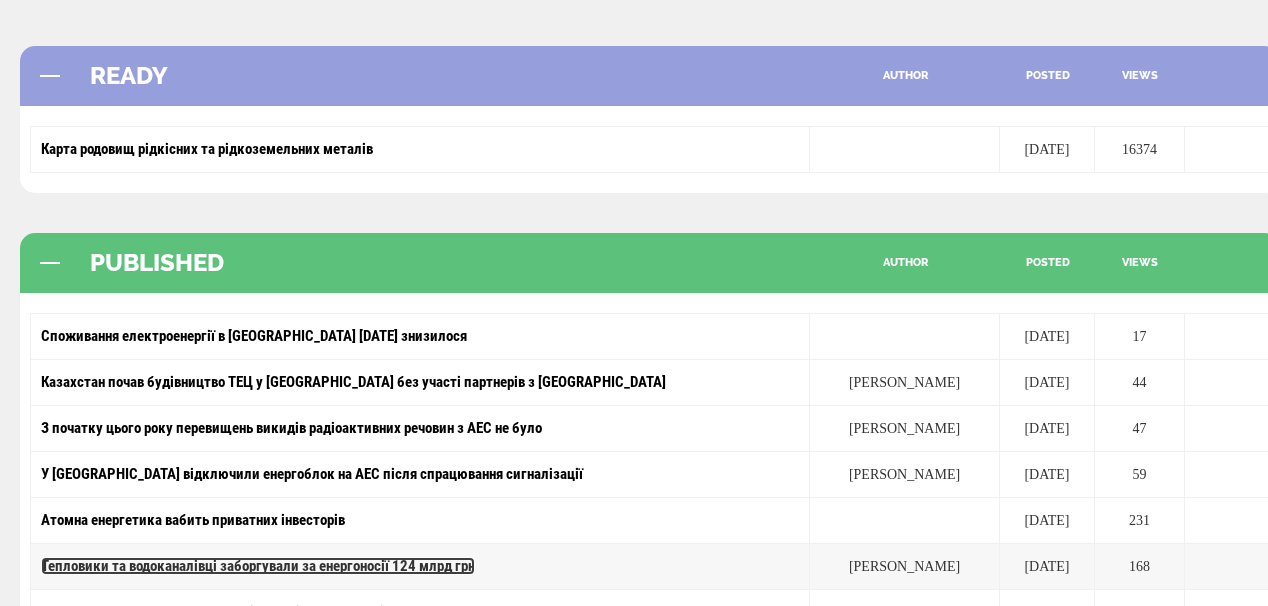 click on "Тепловики та водоканалівці заборгували за енергоносії 124 млрд грн" at bounding box center (258, 566) 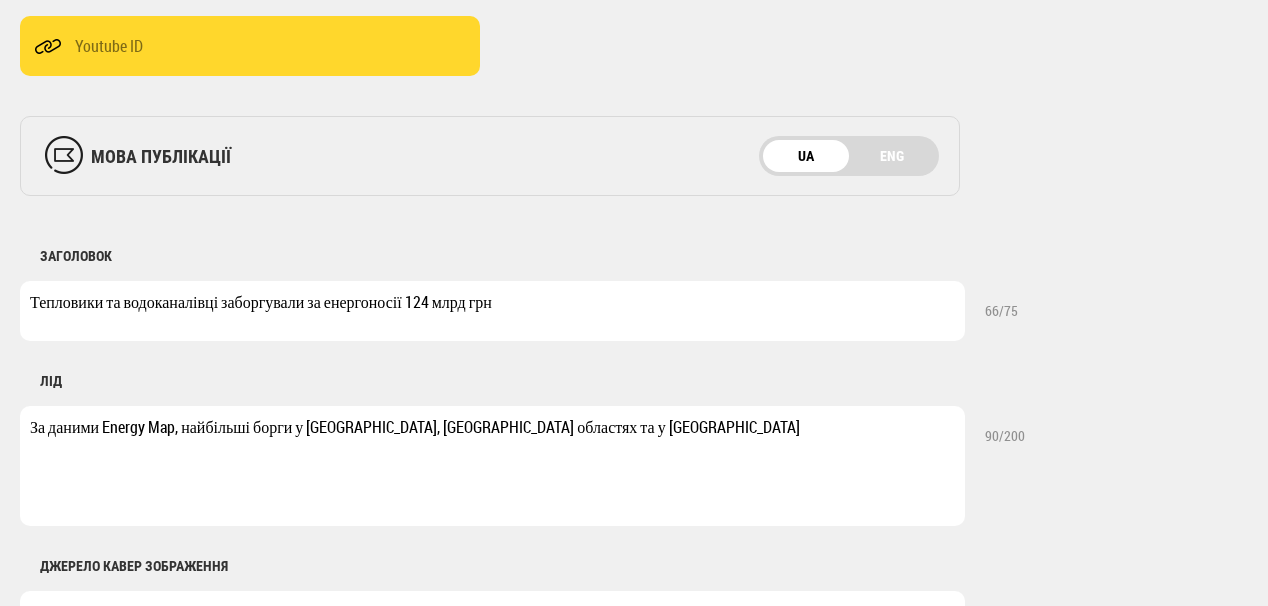 scroll, scrollTop: 640, scrollLeft: 0, axis: vertical 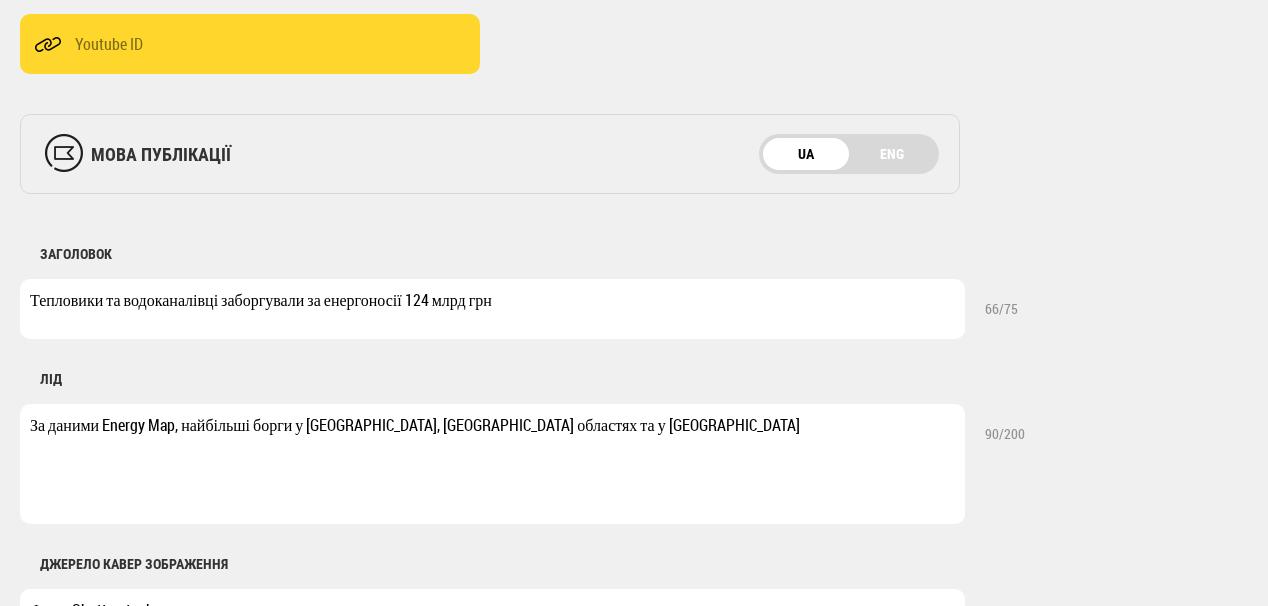 click on "Тепловики та водоканалівці заборгували за енергоносії 124 млрд грн" at bounding box center [492, 309] 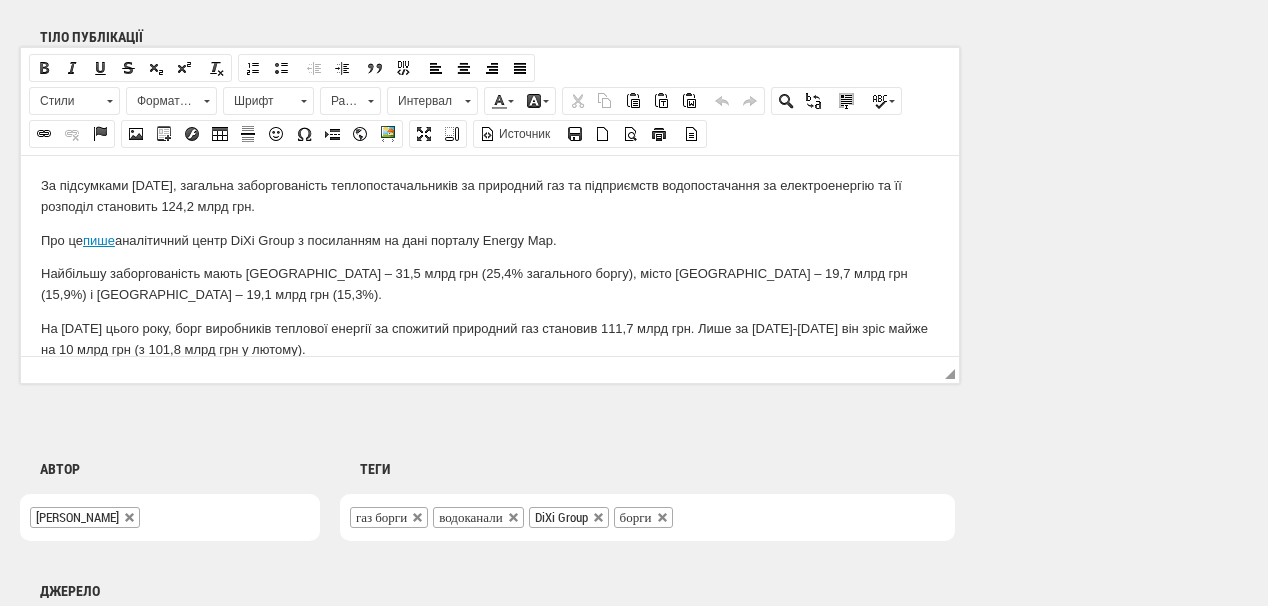 scroll, scrollTop: 0, scrollLeft: 0, axis: both 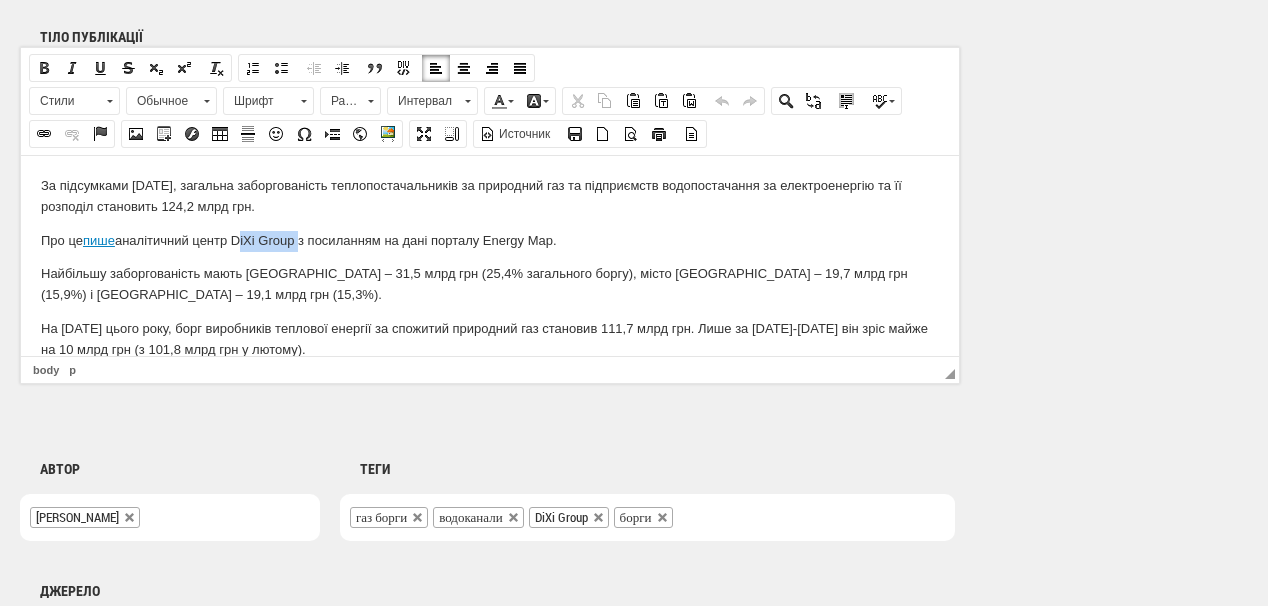 drag, startPoint x: 237, startPoint y: 238, endPoint x: 299, endPoint y: 237, distance: 62.008064 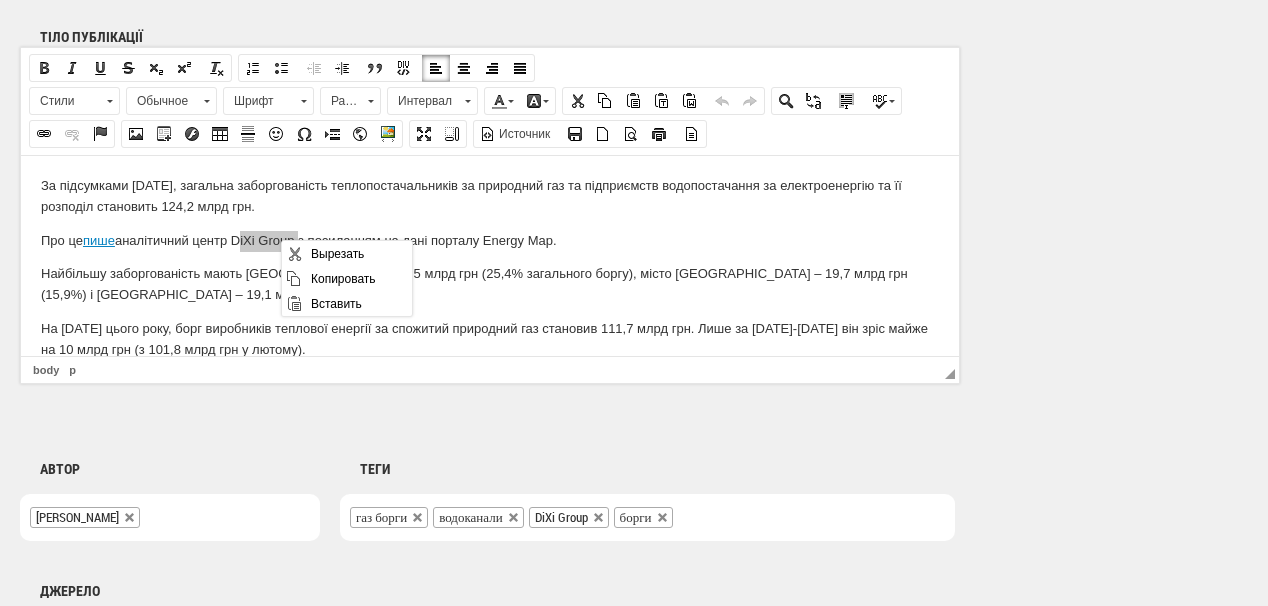 scroll, scrollTop: 0, scrollLeft: 0, axis: both 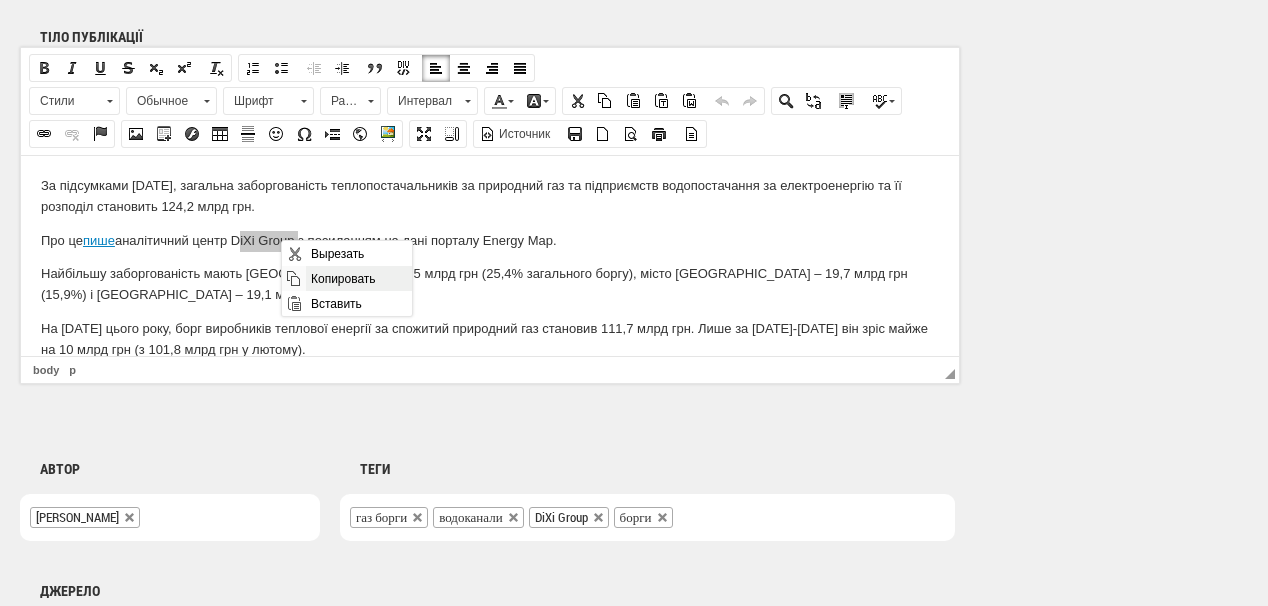 drag, startPoint x: 338, startPoint y: 283, endPoint x: 601, endPoint y: 369, distance: 276.70383 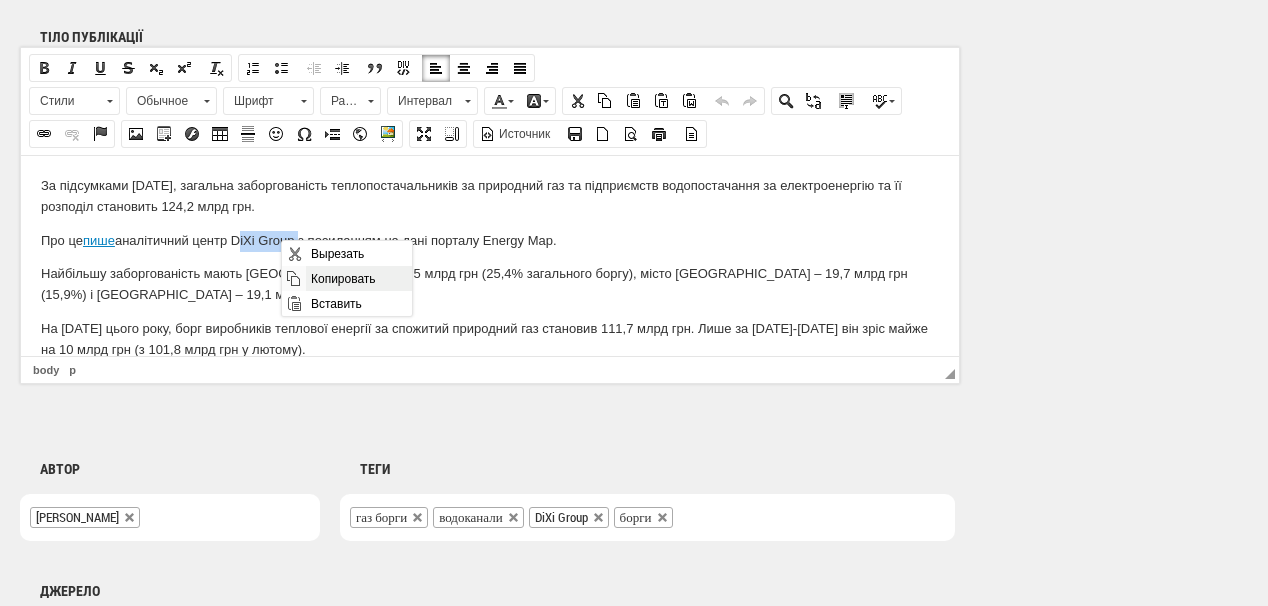 copy on "DiXi Group" 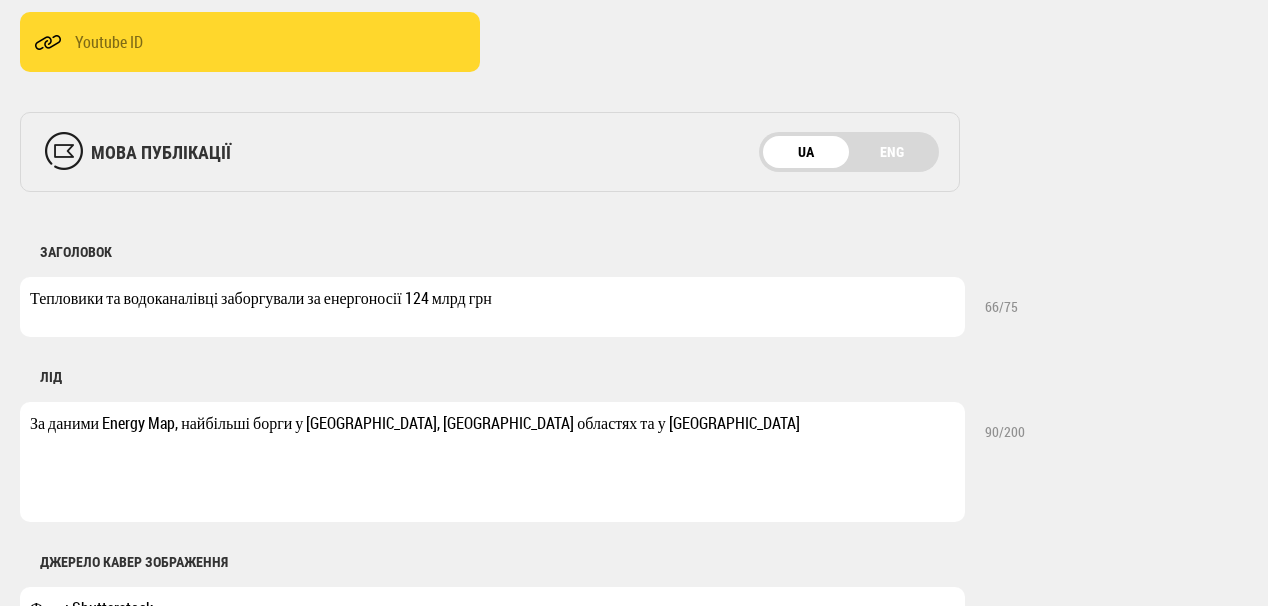 scroll, scrollTop: 640, scrollLeft: 0, axis: vertical 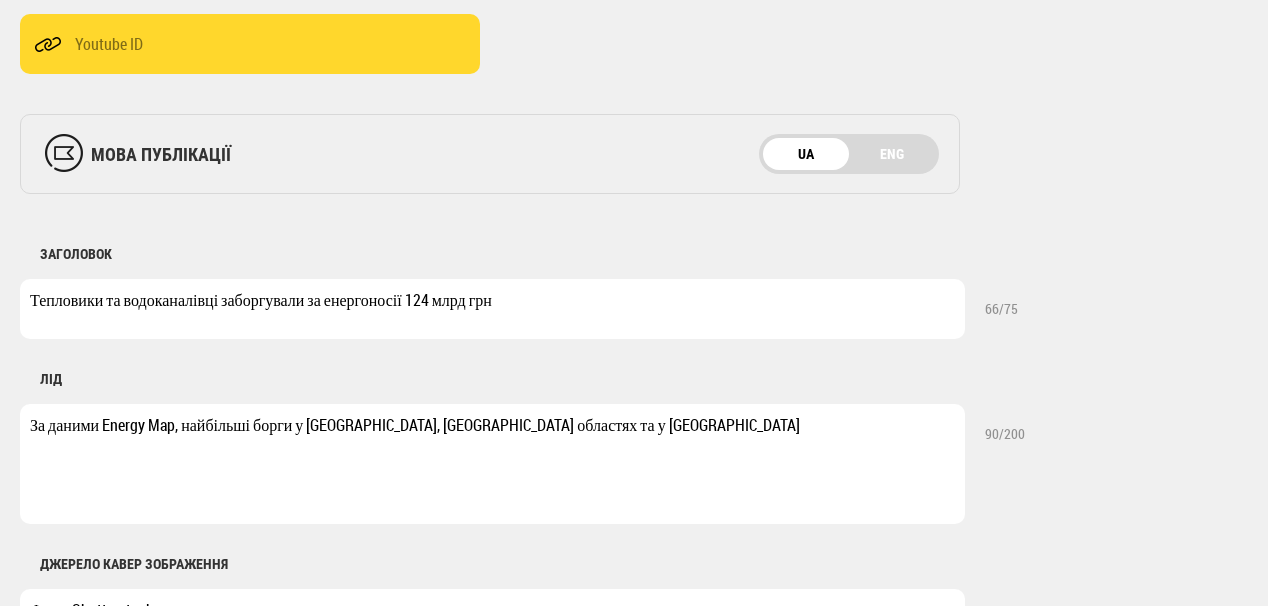 click on "Тепловики та водоканалівці заборгували за енергоносії 124 млрд грн" at bounding box center (492, 309) 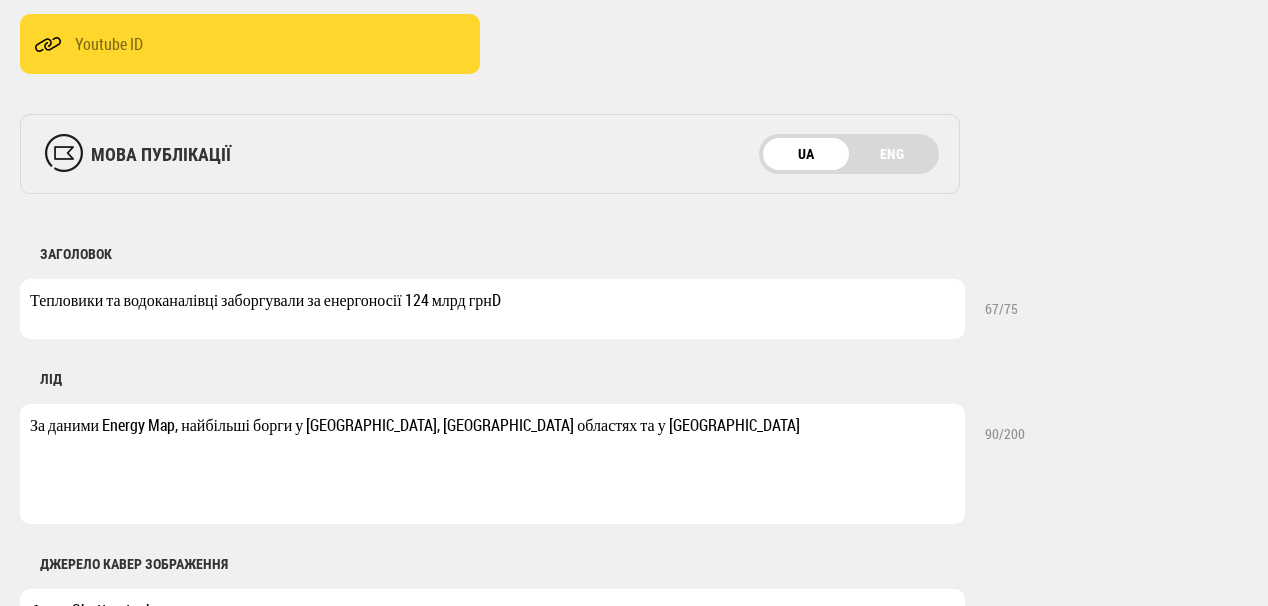 type on "Тепловики та водоканалівці заборгували за енергоносії 124 млрд грн" 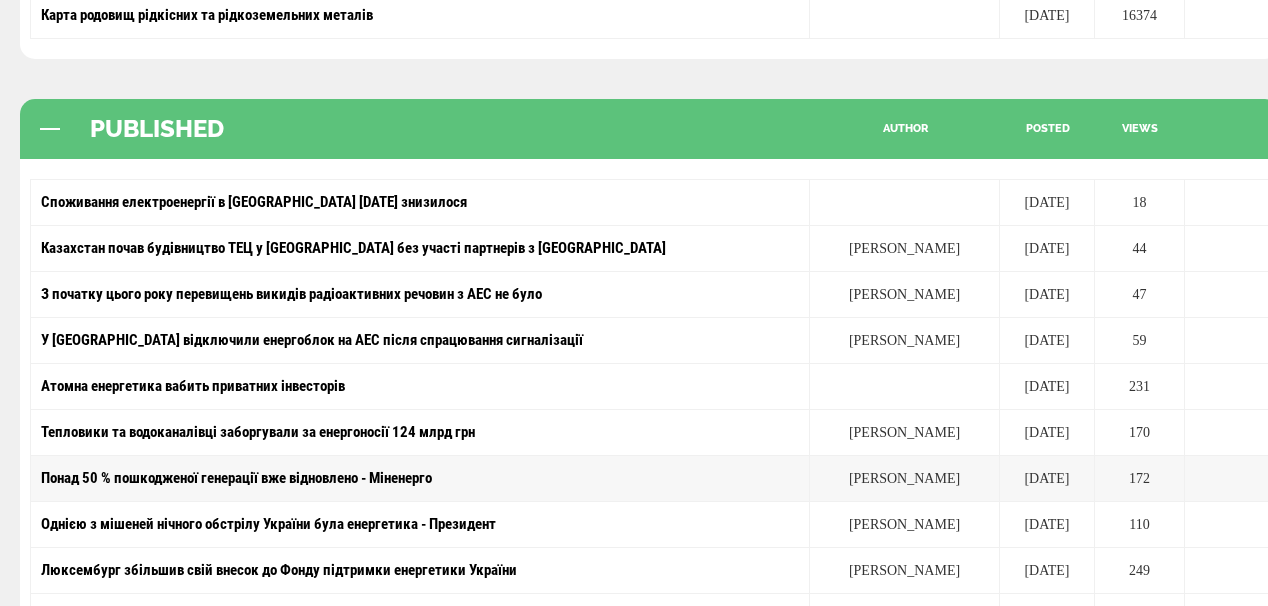 scroll, scrollTop: 320, scrollLeft: 0, axis: vertical 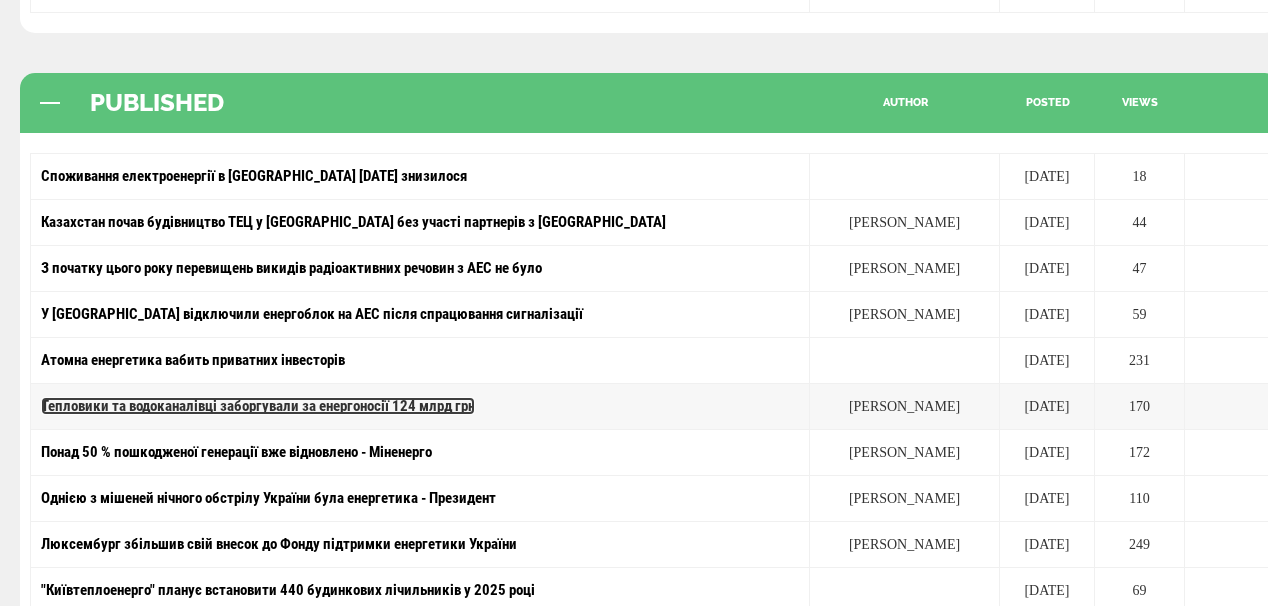 click on "Тепловики та водоканалівці заборгували за енергоносії 124 млрд грн" at bounding box center (258, 406) 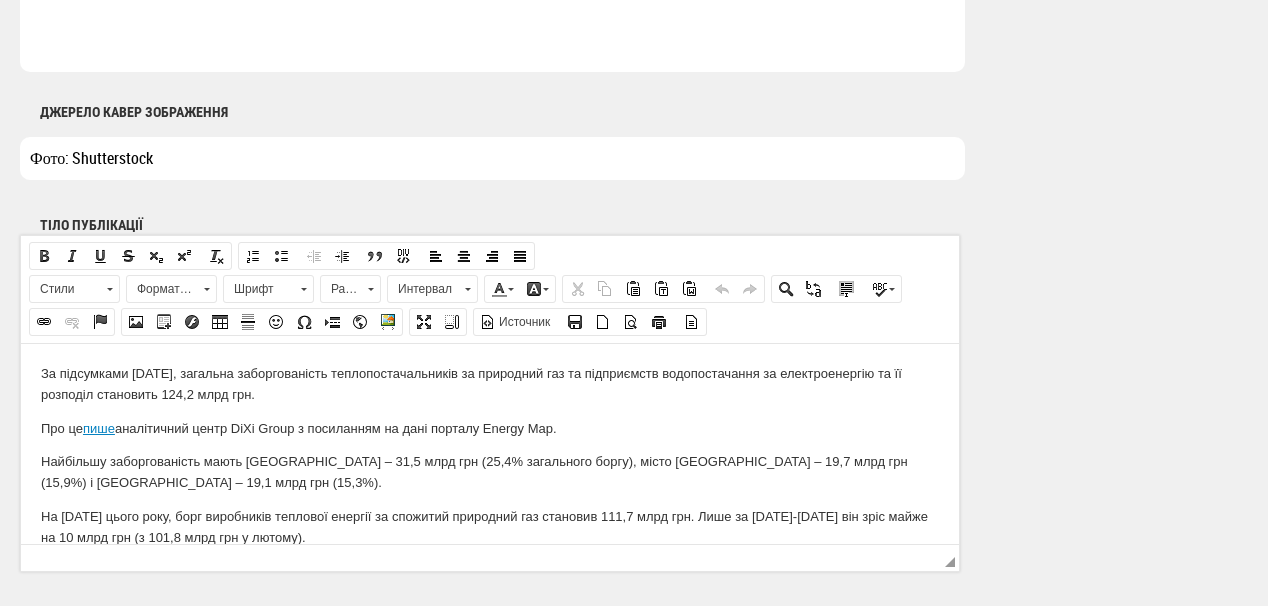 scroll, scrollTop: 1120, scrollLeft: 0, axis: vertical 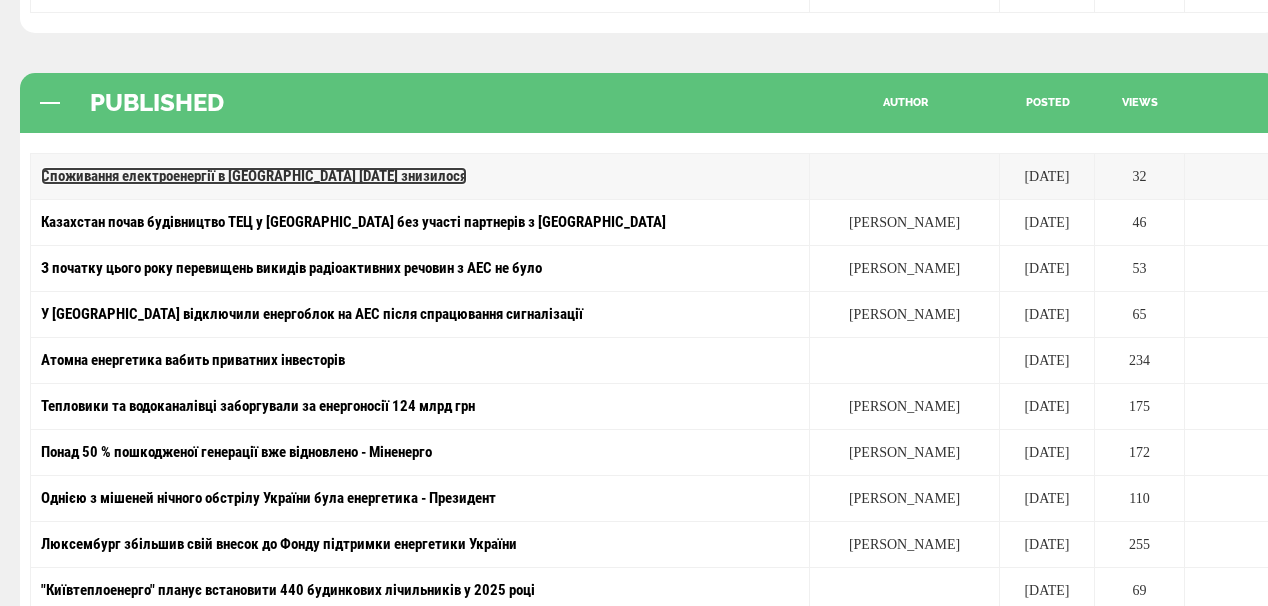 click on "Споживання електроенергії в [GEOGRAPHIC_DATA] 17 липня знизилося" at bounding box center (254, 176) 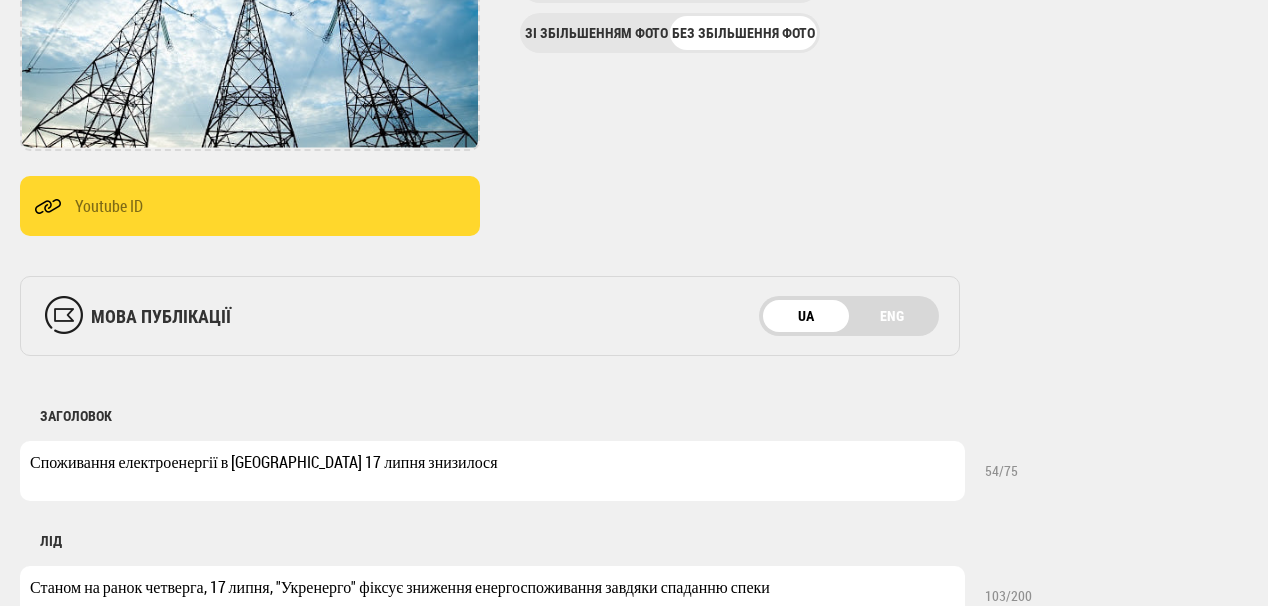 scroll, scrollTop: 480, scrollLeft: 0, axis: vertical 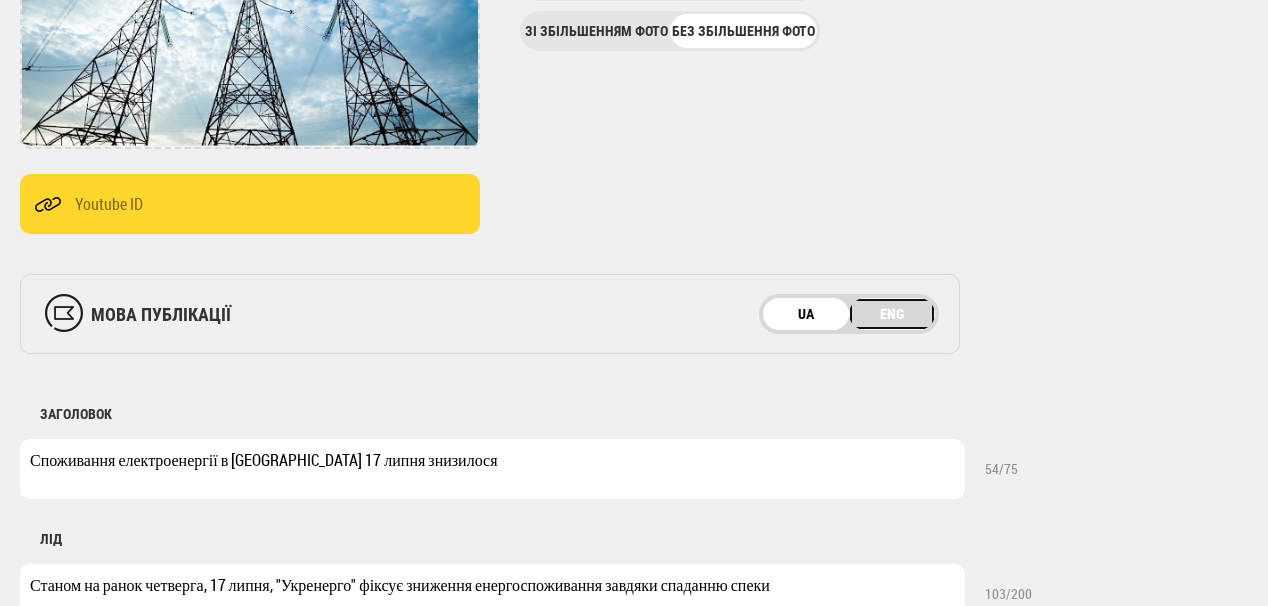 click on "ENG" at bounding box center (892, 314) 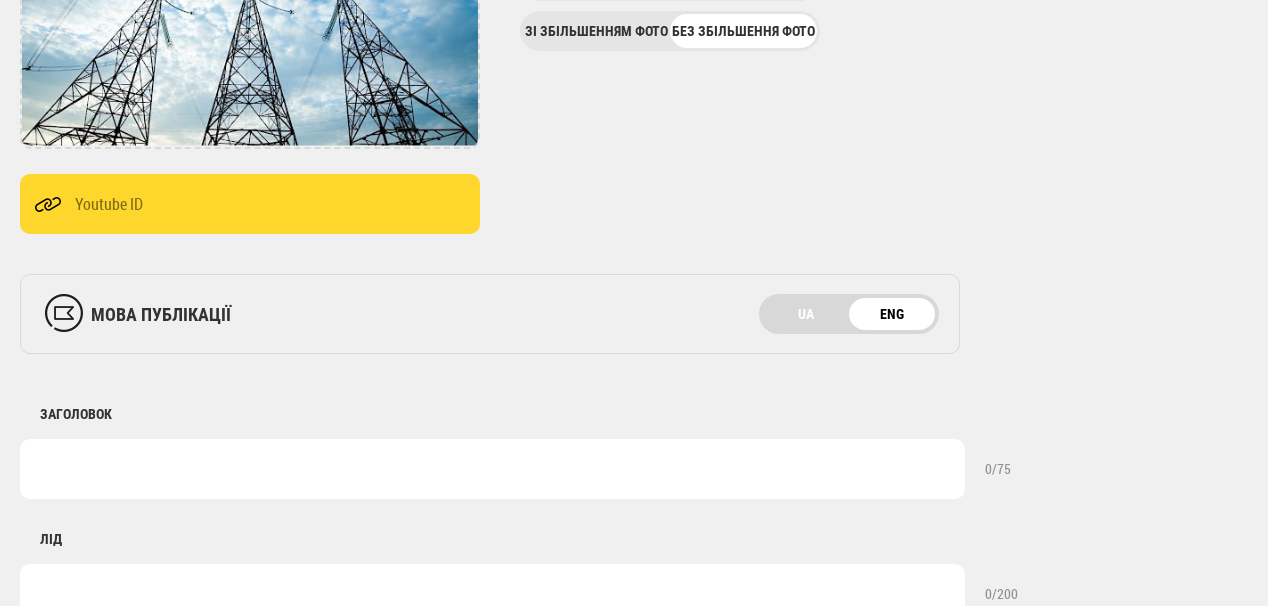 click at bounding box center [492, 469] 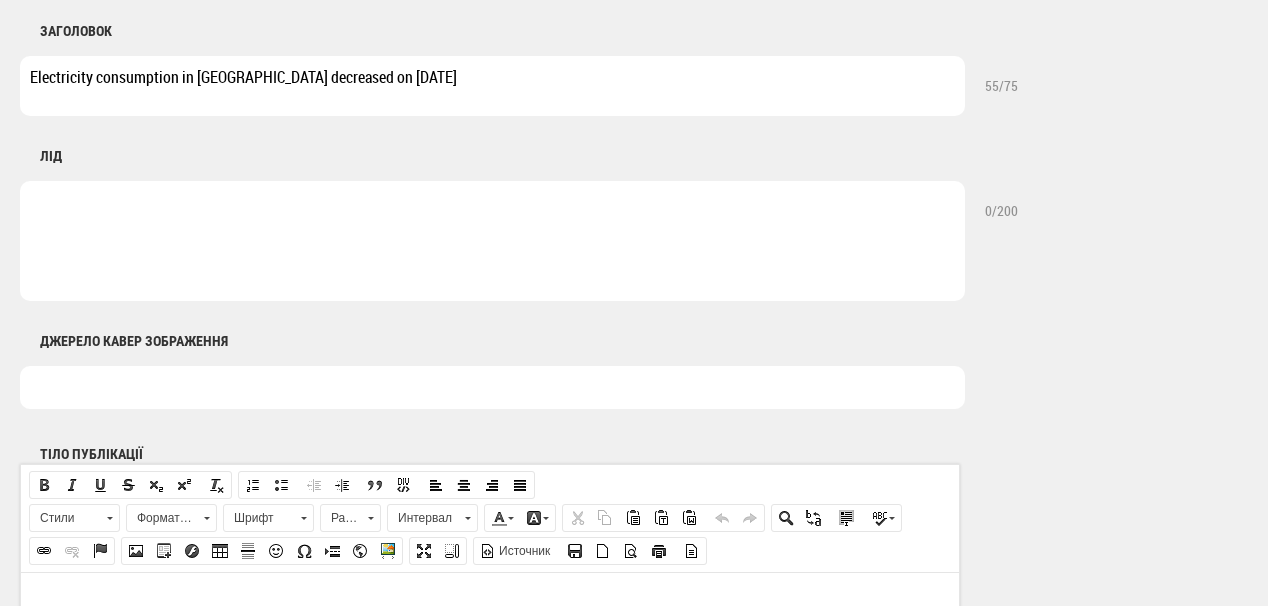 scroll, scrollTop: 960, scrollLeft: 0, axis: vertical 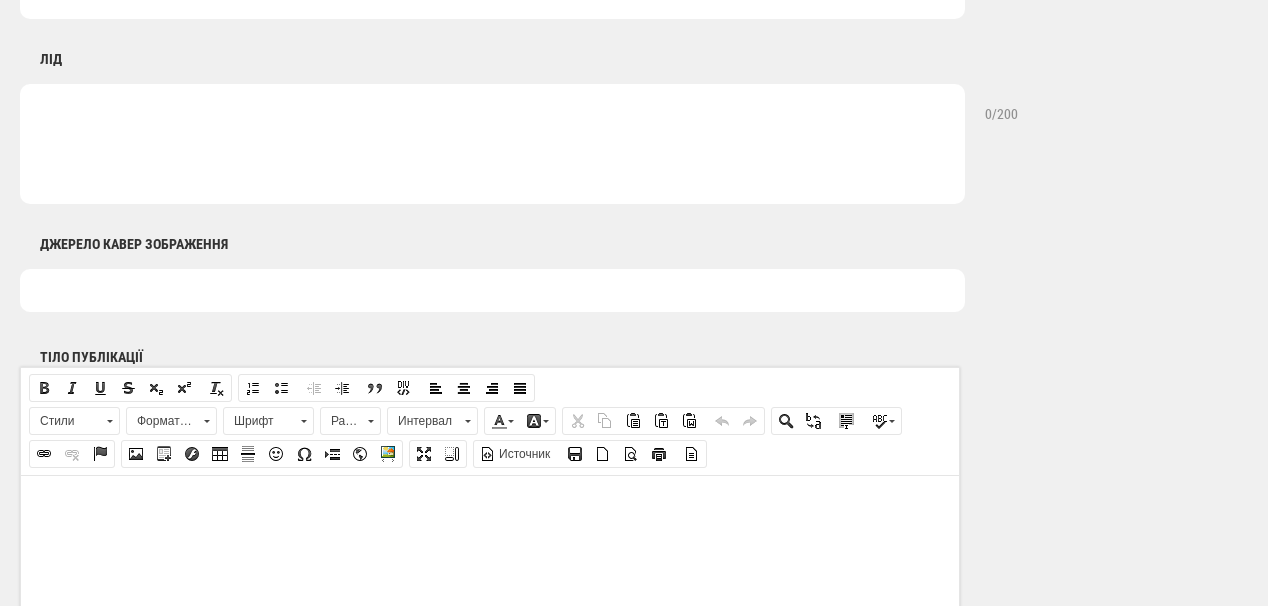 type on "Electricity consumption in Ukraine decreased on July 17" 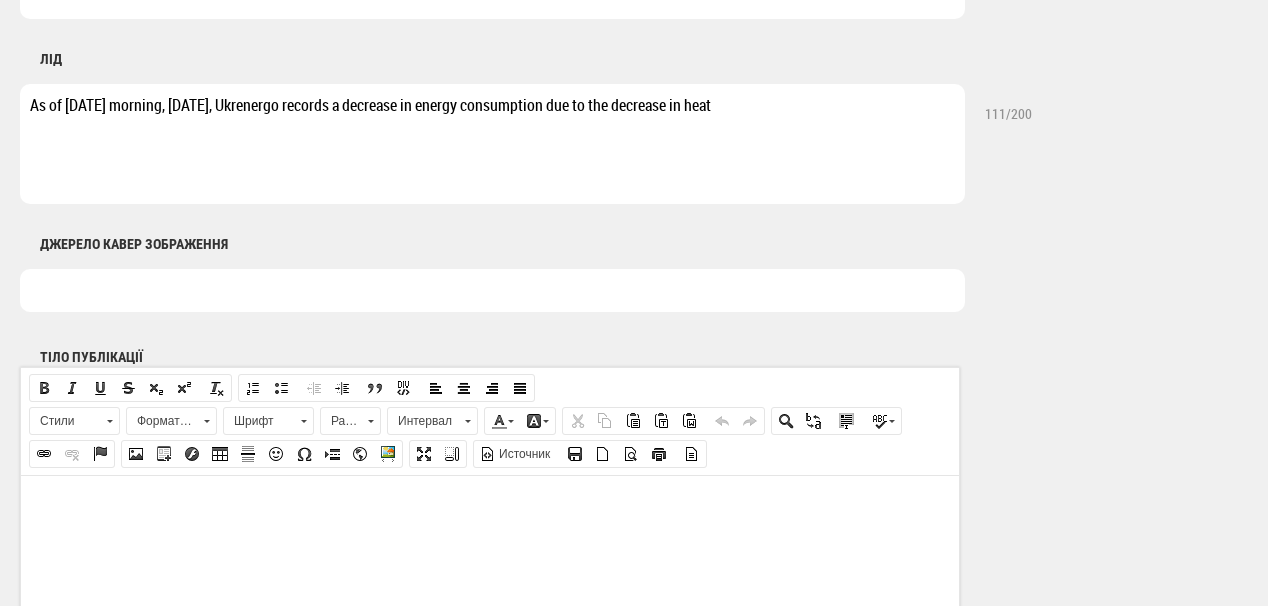 type on "As of Thursday morning, July 17, Ukrenergo records a decrease in energy consumption due to the decrease in heat" 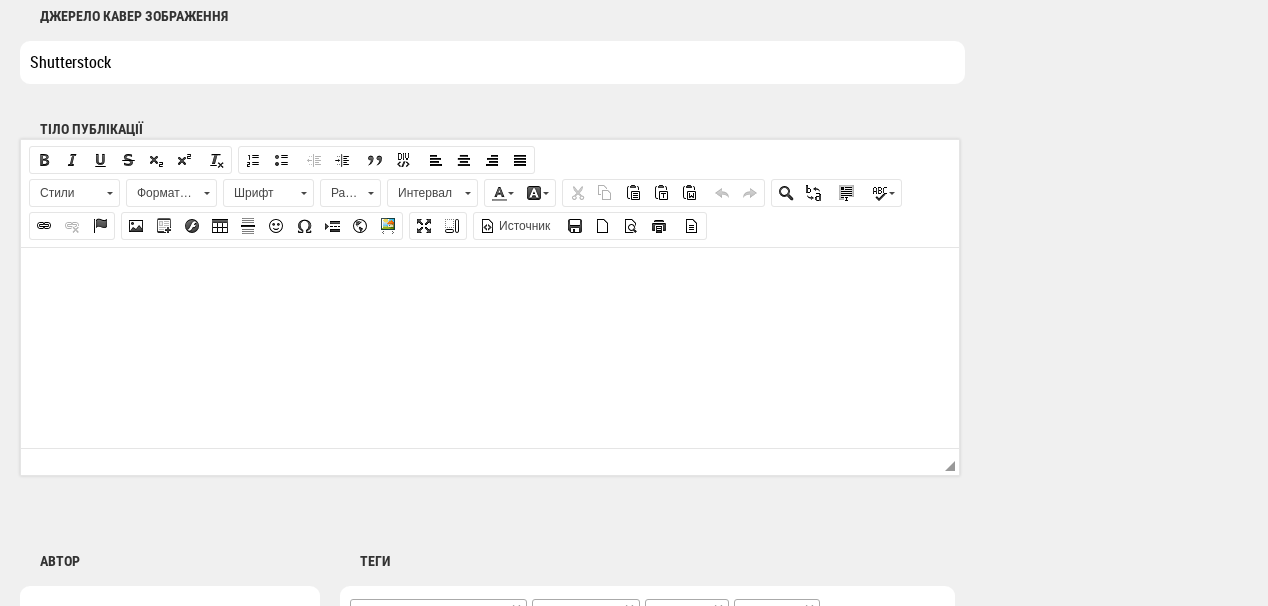 scroll, scrollTop: 1200, scrollLeft: 0, axis: vertical 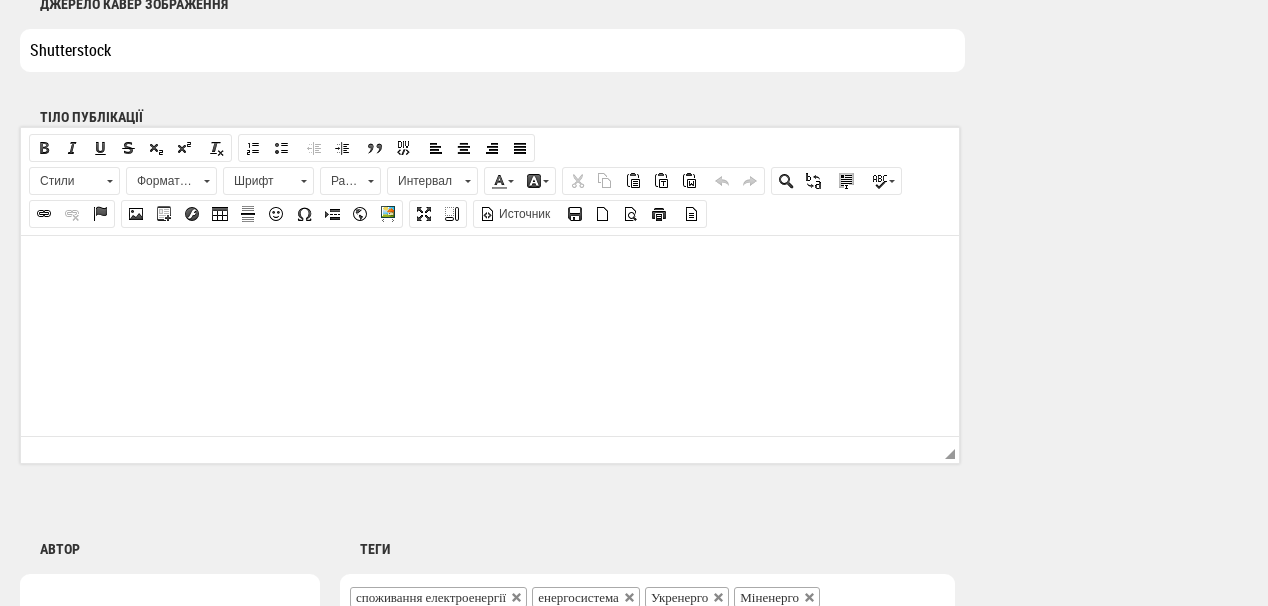 type on "Shutterstock" 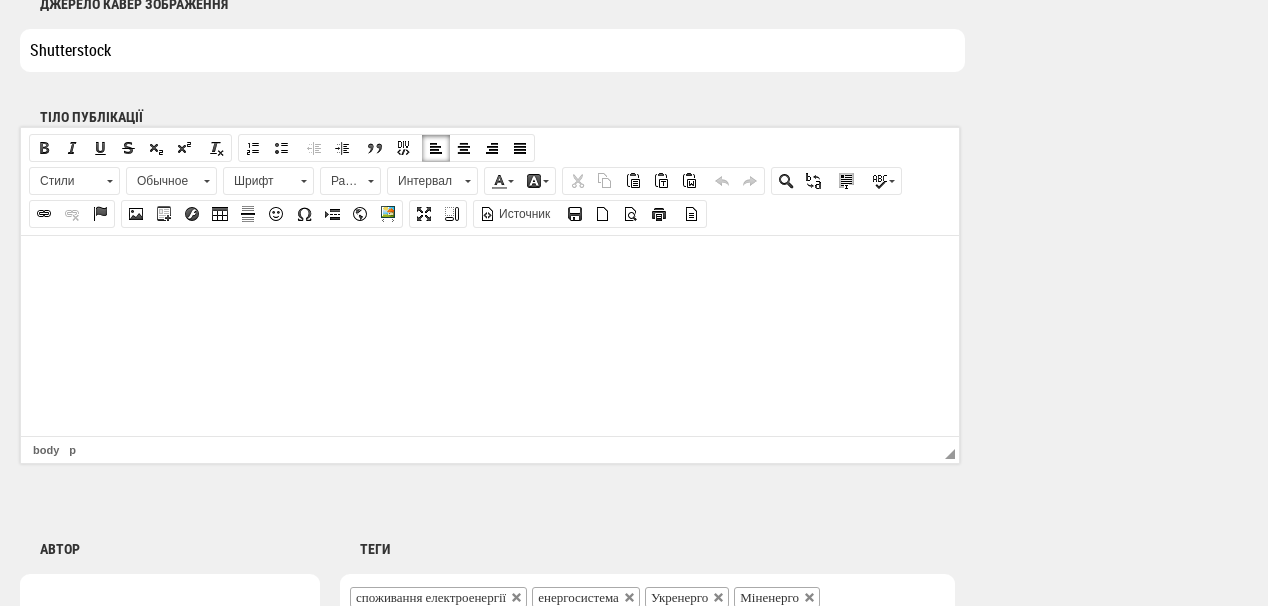 click at bounding box center [490, 265] 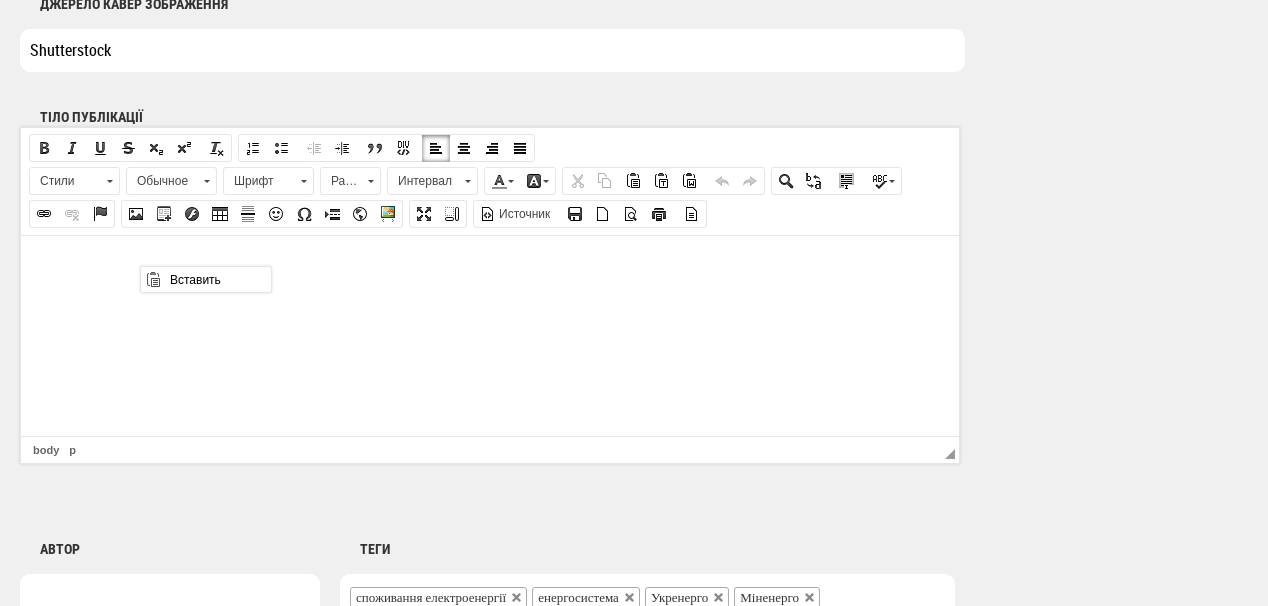 scroll, scrollTop: 0, scrollLeft: 0, axis: both 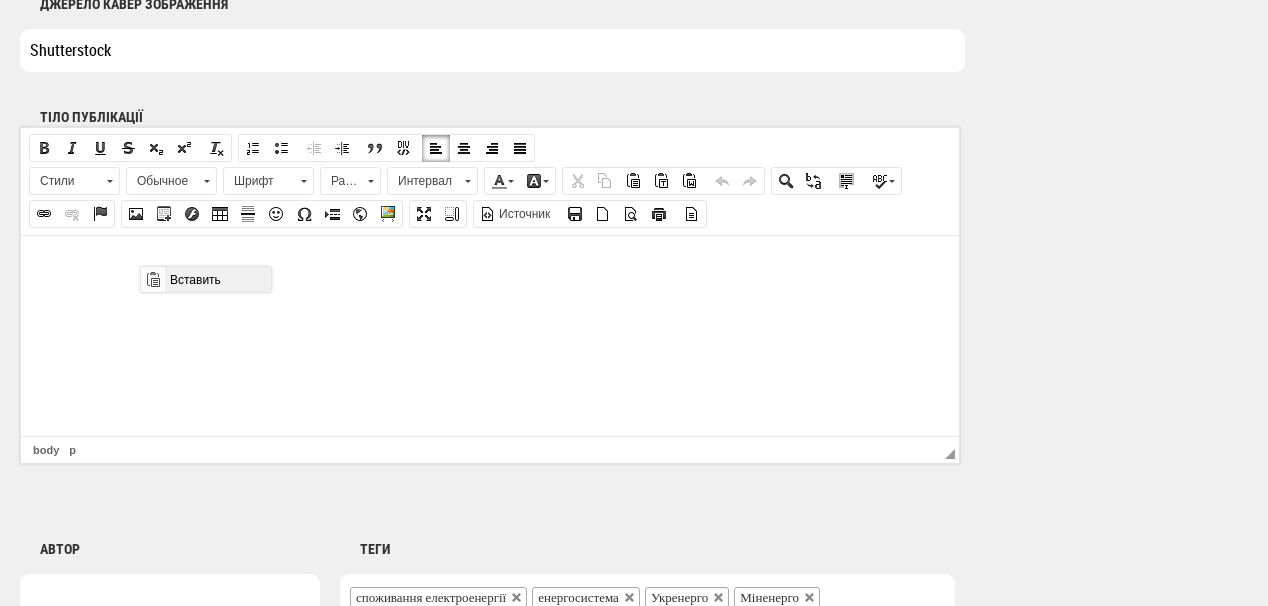 click on "Вставить" at bounding box center [217, 279] 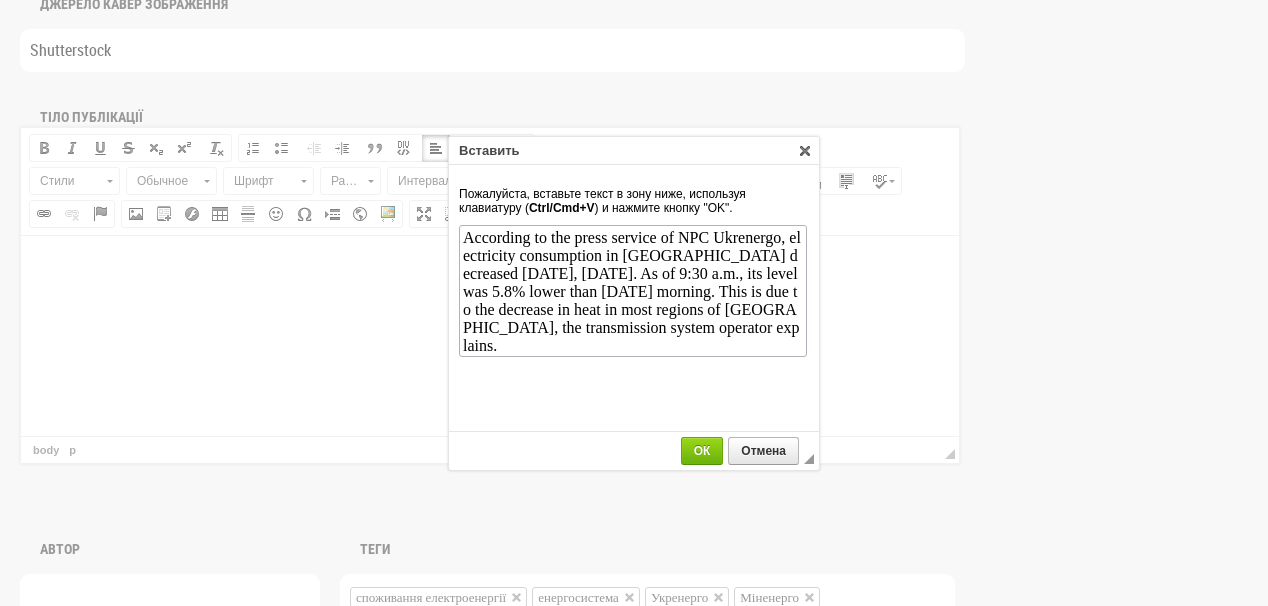 scroll, scrollTop: 0, scrollLeft: 0, axis: both 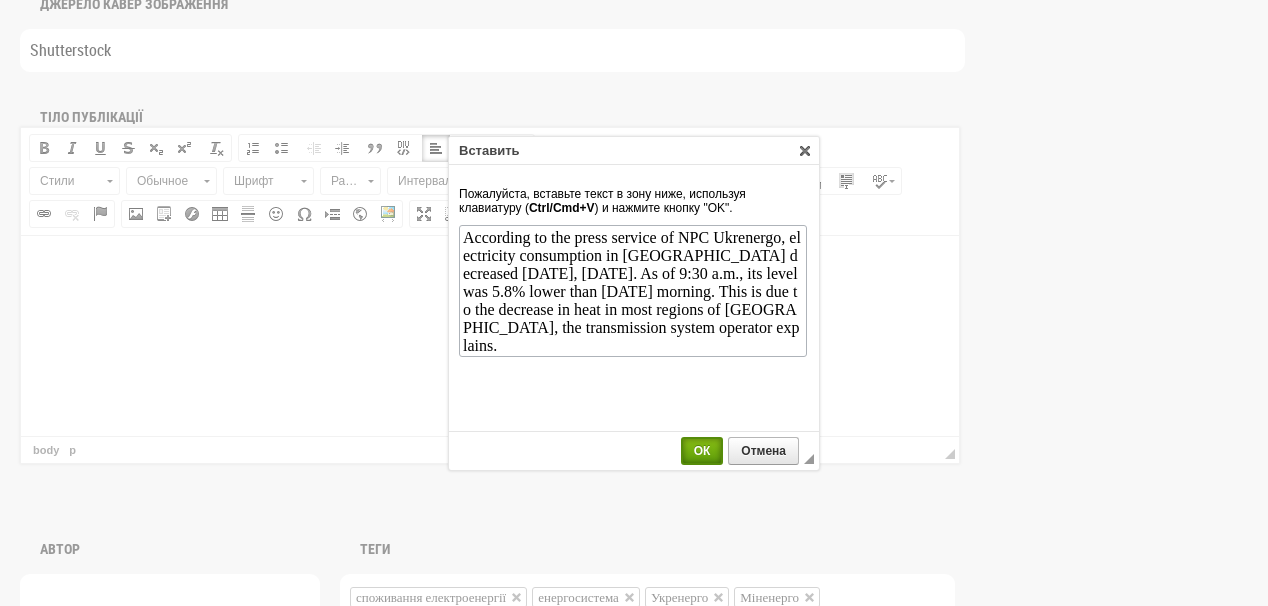 click on "ОК" at bounding box center (702, 451) 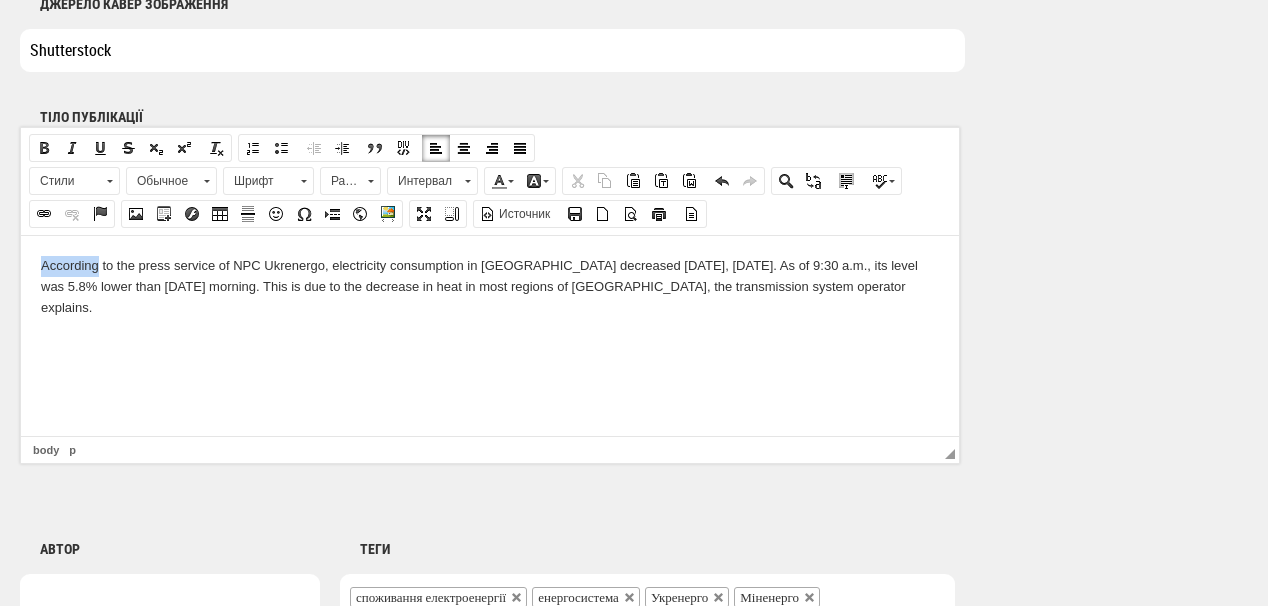 drag, startPoint x: 53, startPoint y: 262, endPoint x: 97, endPoint y: 262, distance: 44 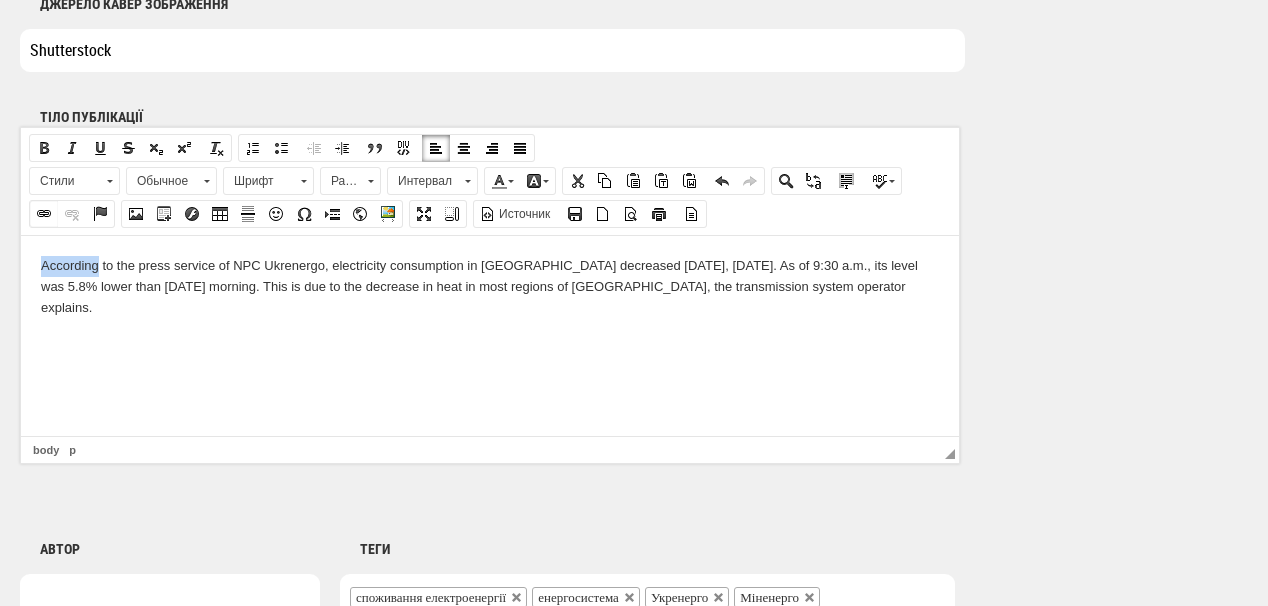click at bounding box center (44, 214) 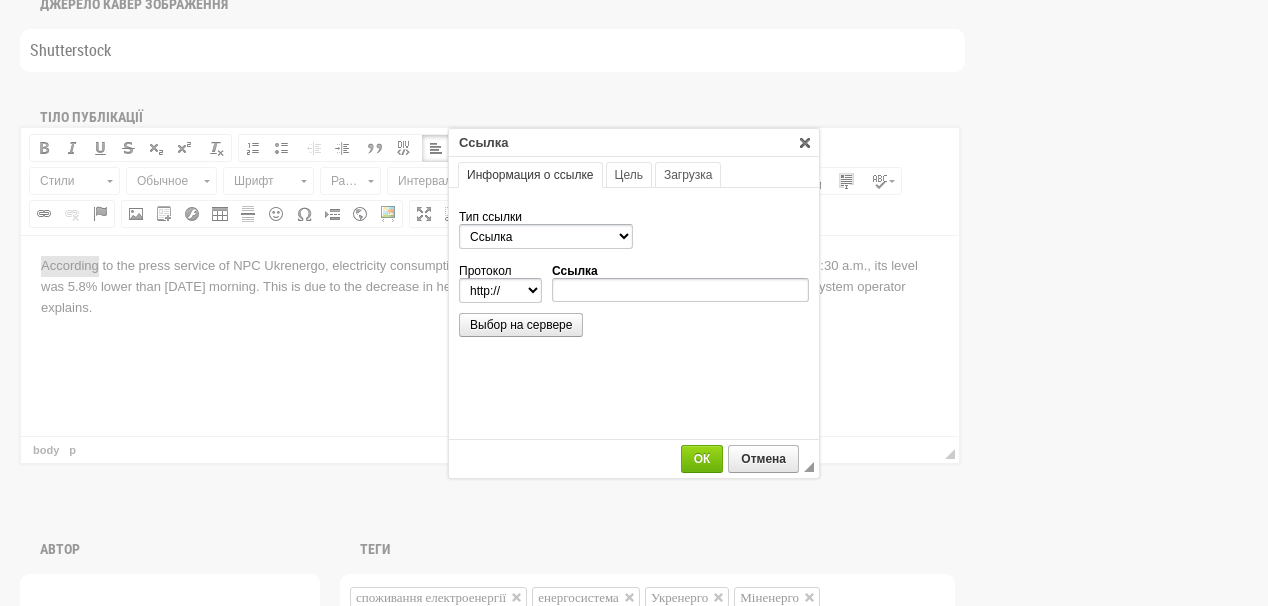 scroll, scrollTop: 0, scrollLeft: 0, axis: both 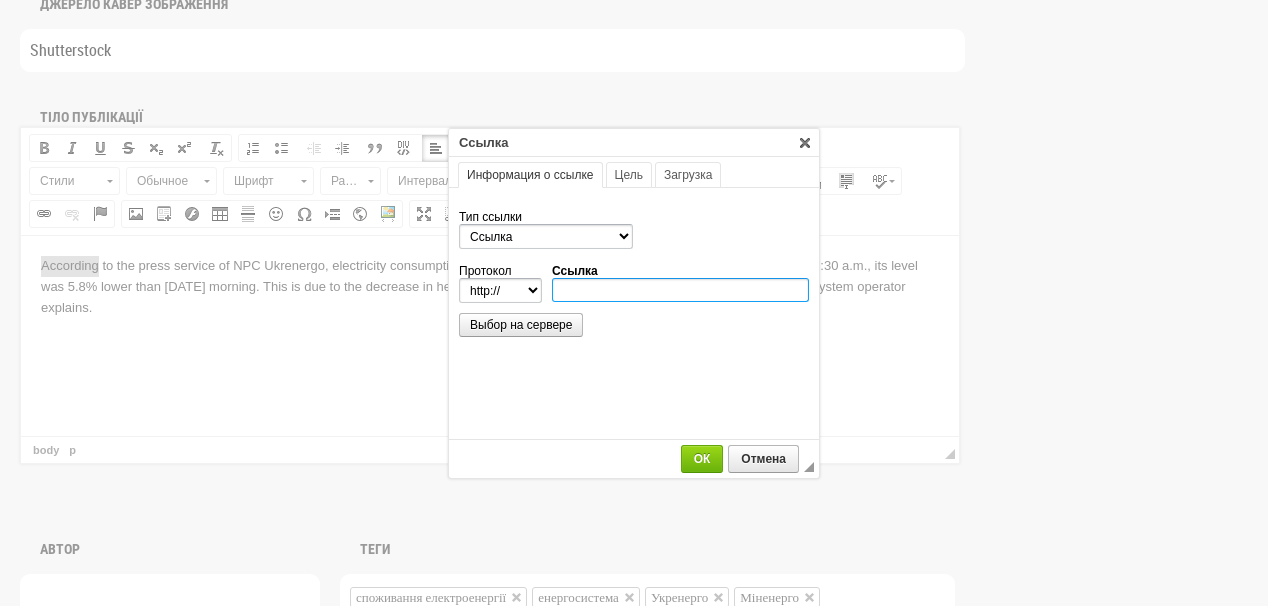 click on "Ссылка" at bounding box center (680, 290) 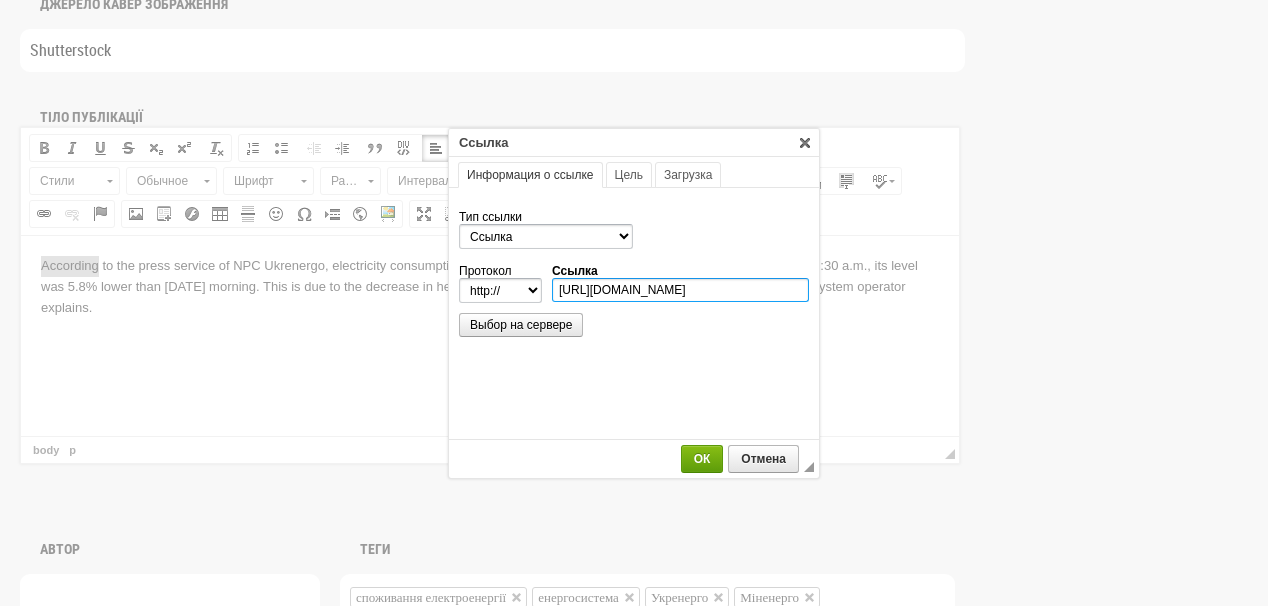 scroll, scrollTop: 0, scrollLeft: 211, axis: horizontal 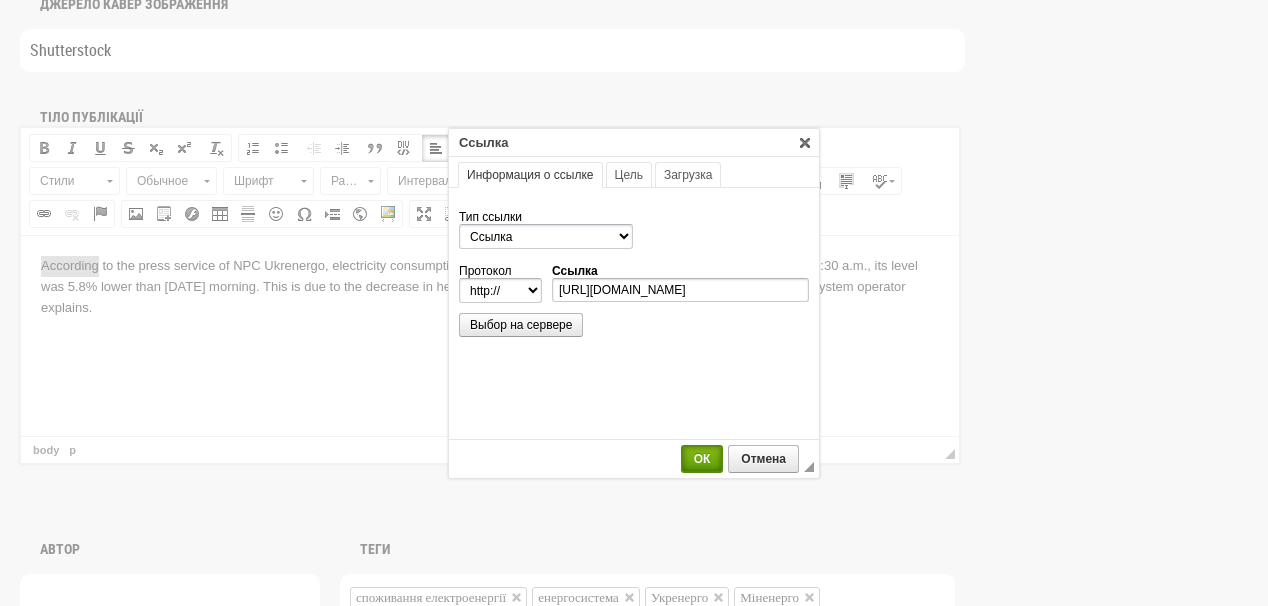 select on "https://" 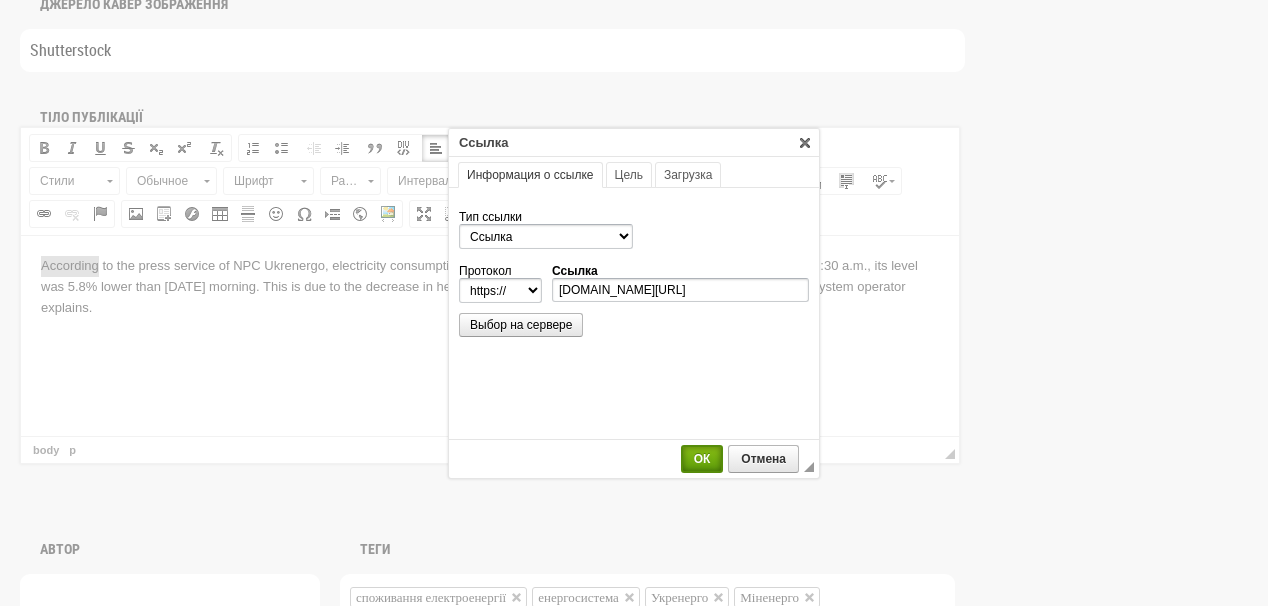 scroll, scrollTop: 0, scrollLeft: 0, axis: both 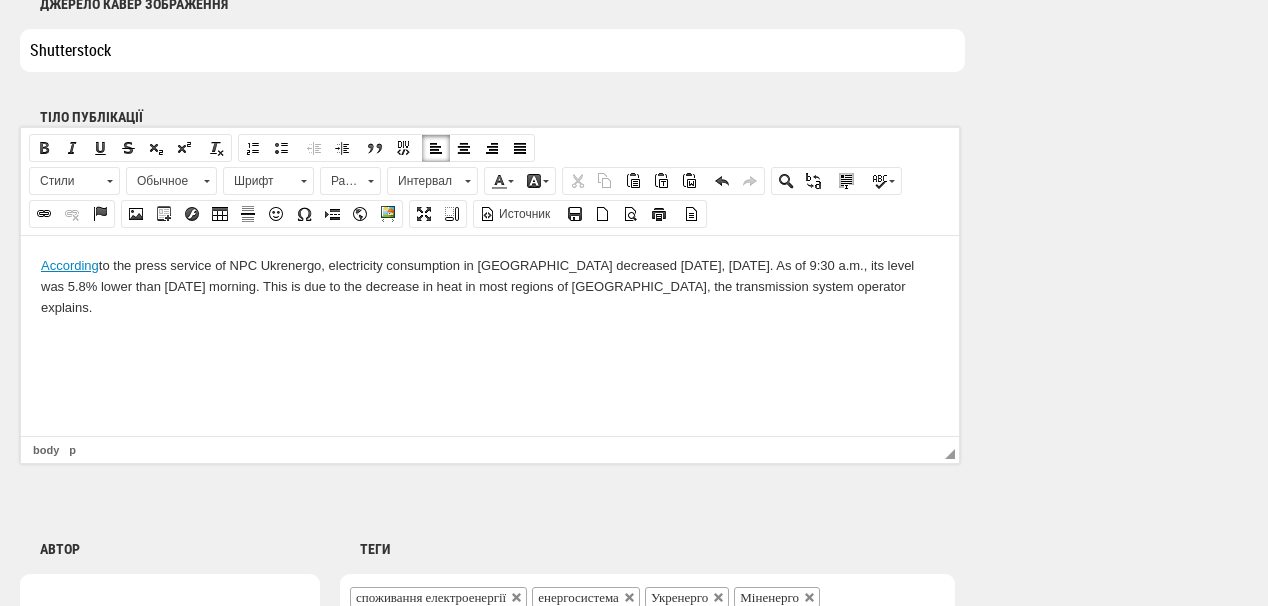 click on "According  to the press service of NPC Ukrenergo, electricity consumption in Ukraine decreased today, Thursday, July 17. As of 9:30 a.m., its level was 5.8% lower than on Wednesday morning. This is due to the decrease in heat in most regions of Ukraine, the transmission system operator explains." at bounding box center [490, 286] 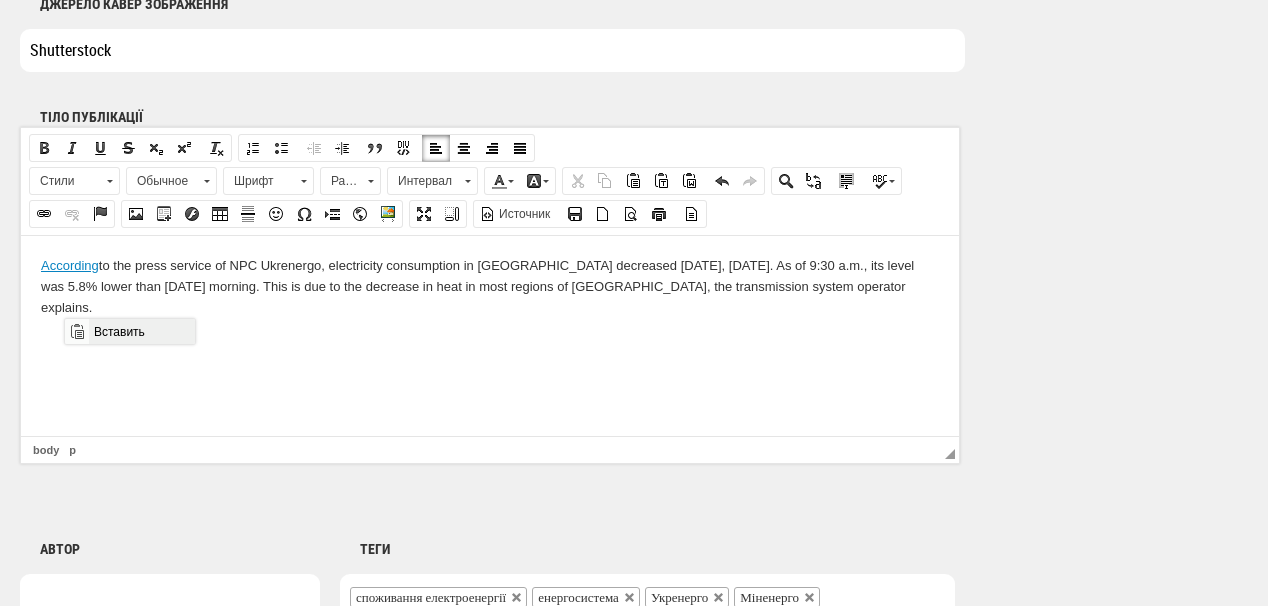click on "Вставить" at bounding box center [141, 331] 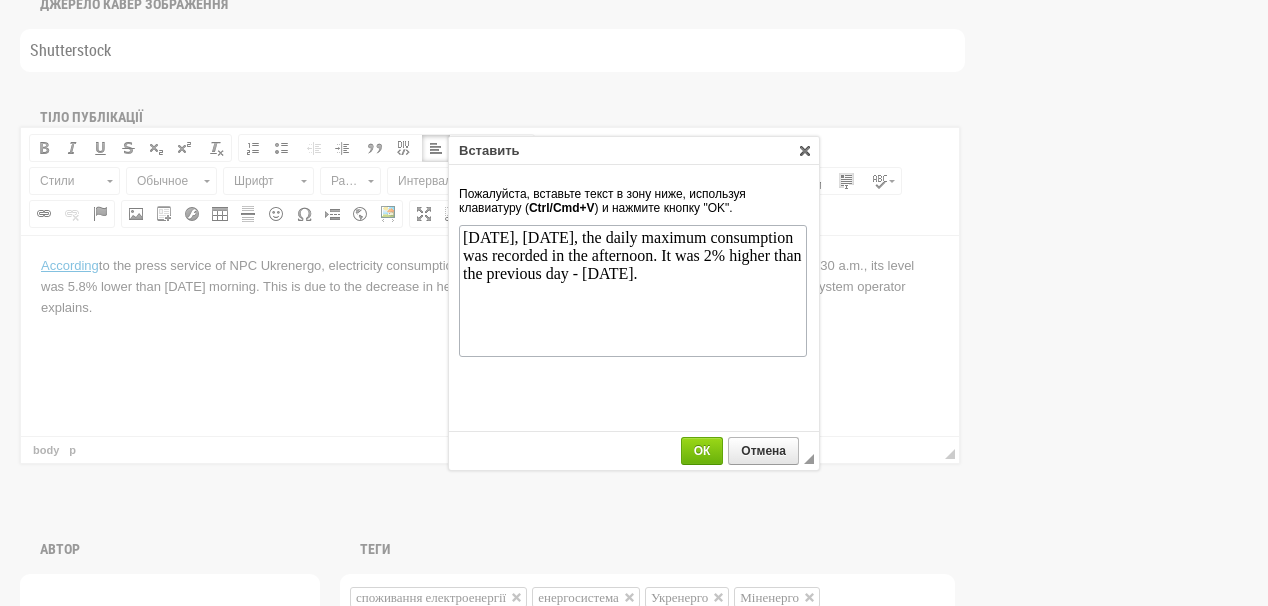 scroll, scrollTop: 0, scrollLeft: 0, axis: both 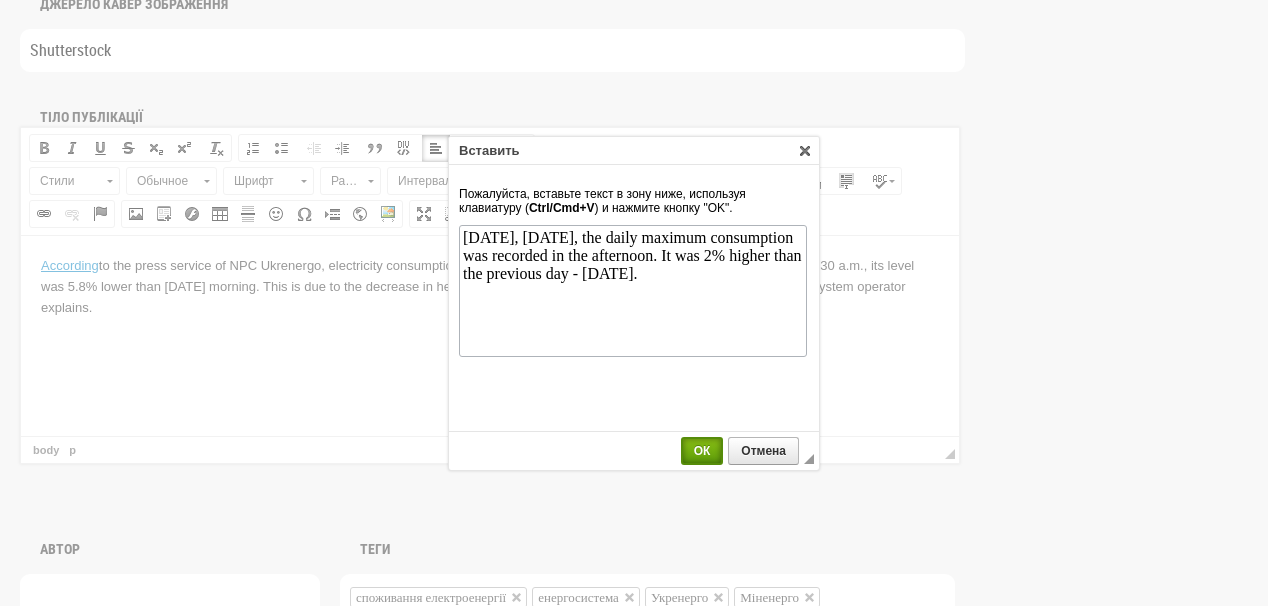 click on "ОК" at bounding box center [702, 451] 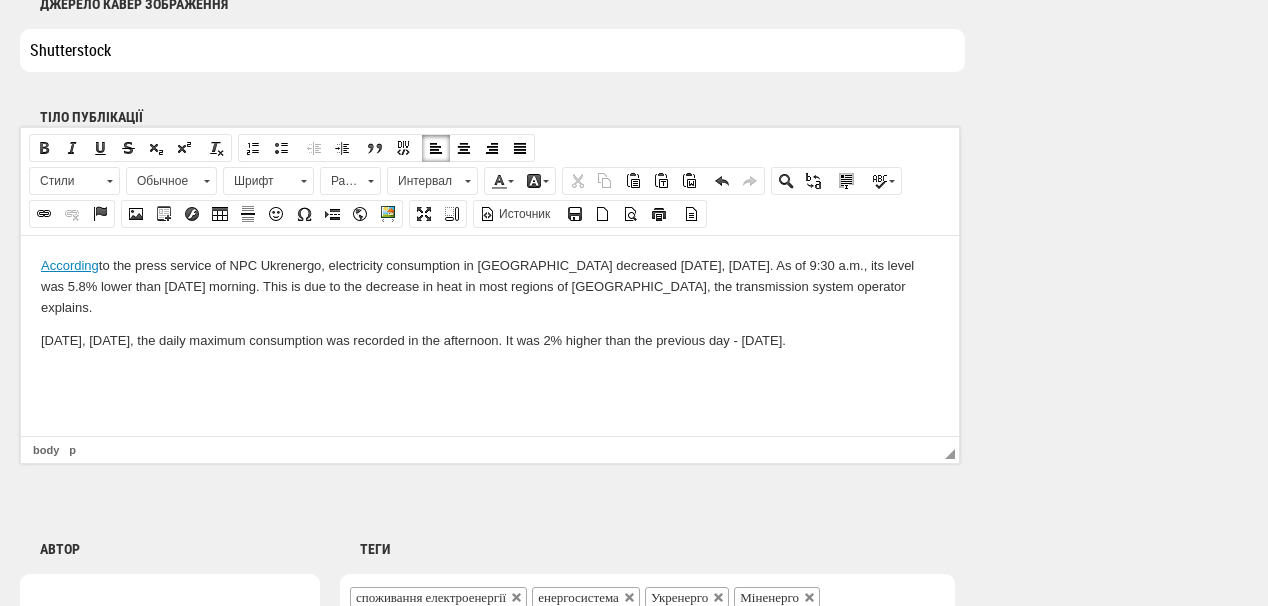 click at bounding box center (490, 374) 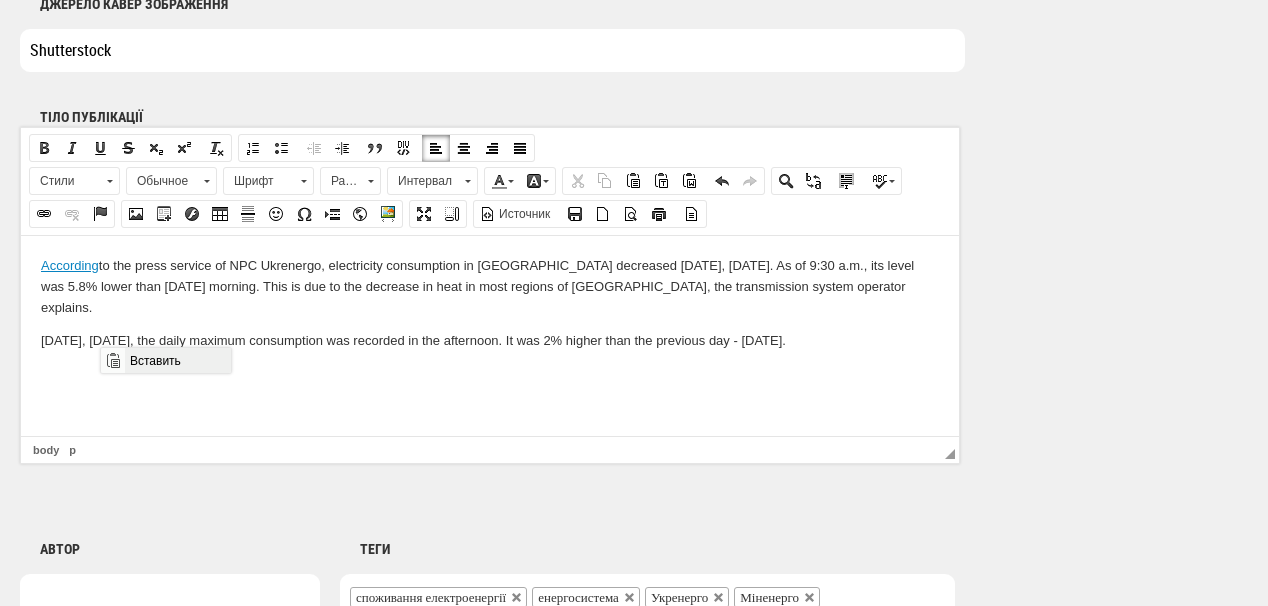 click on "Вставить" at bounding box center (177, 360) 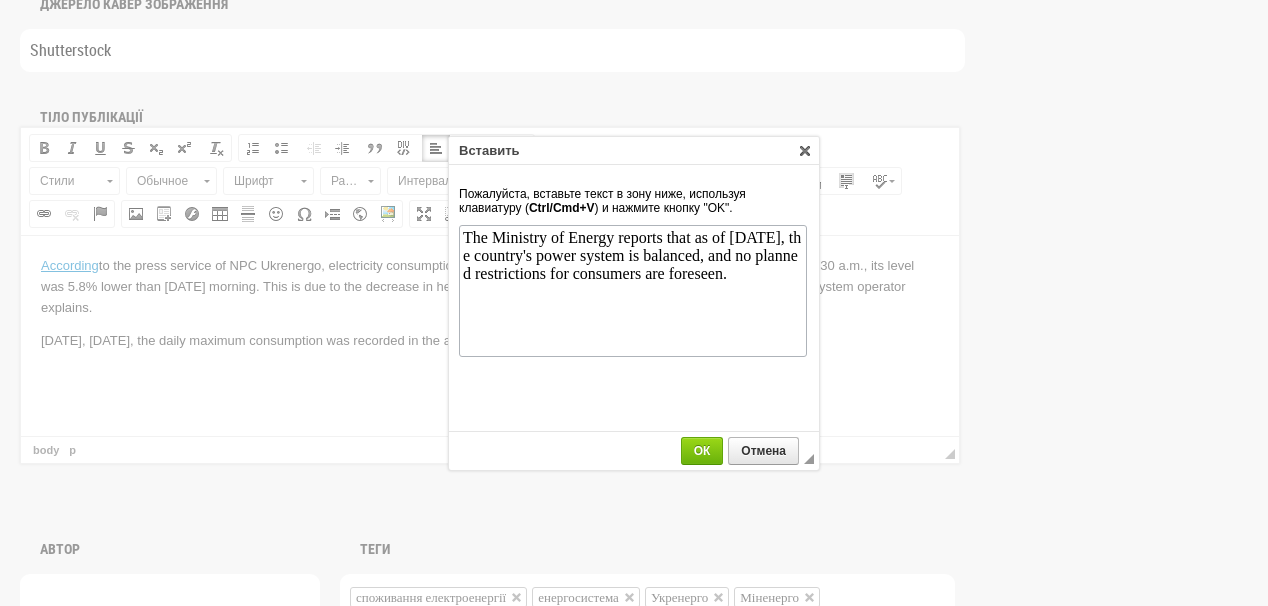 scroll, scrollTop: 0, scrollLeft: 0, axis: both 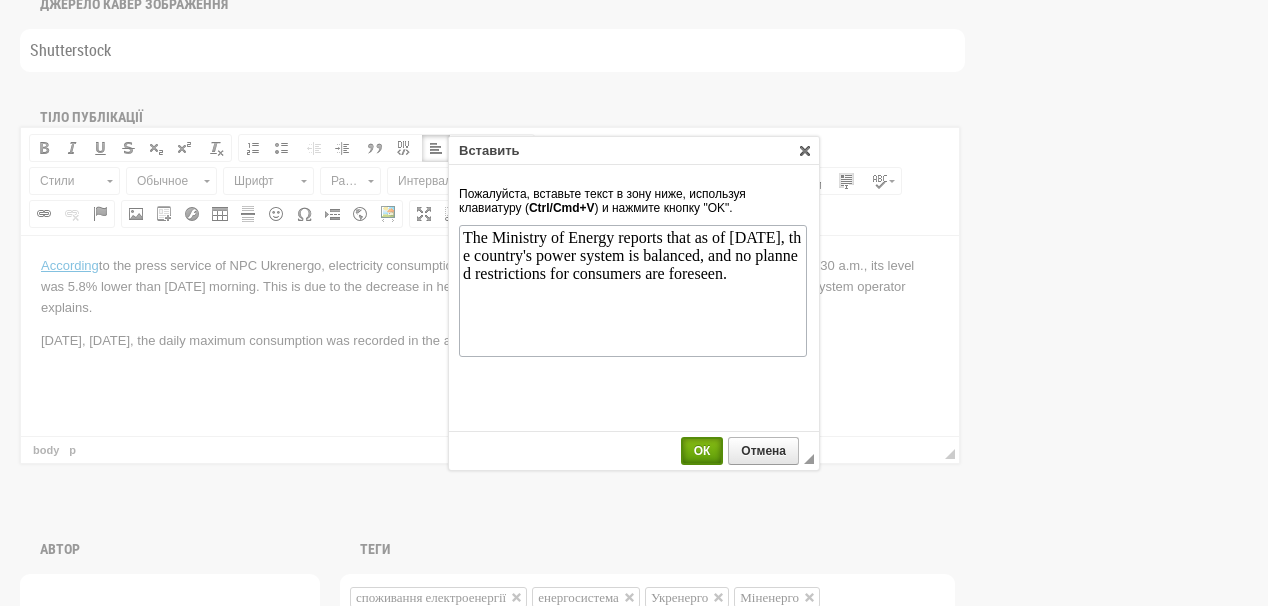 click on "ОК" at bounding box center [702, 451] 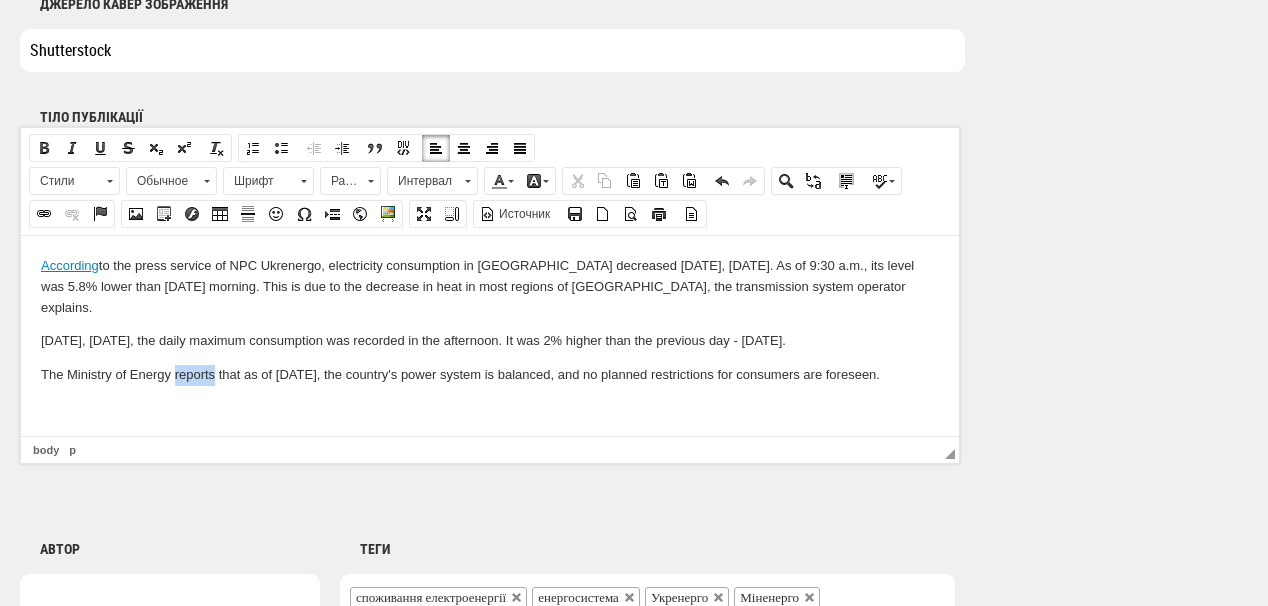 drag, startPoint x: 182, startPoint y: 353, endPoint x: 216, endPoint y: 353, distance: 34 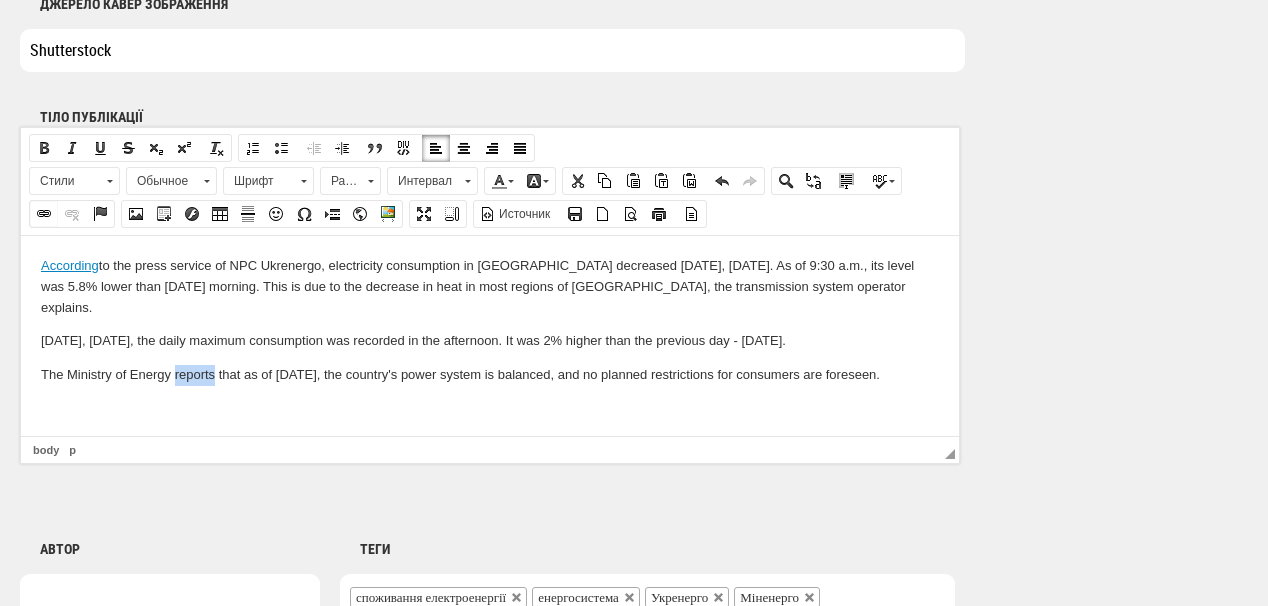 click at bounding box center (44, 214) 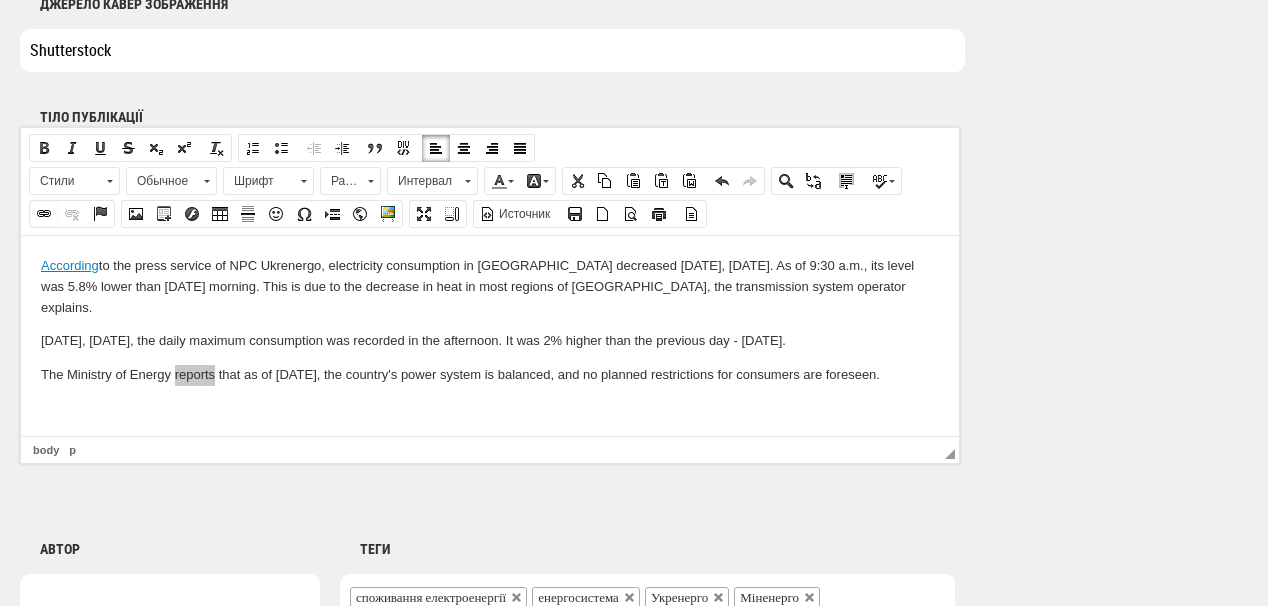 select on "http://" 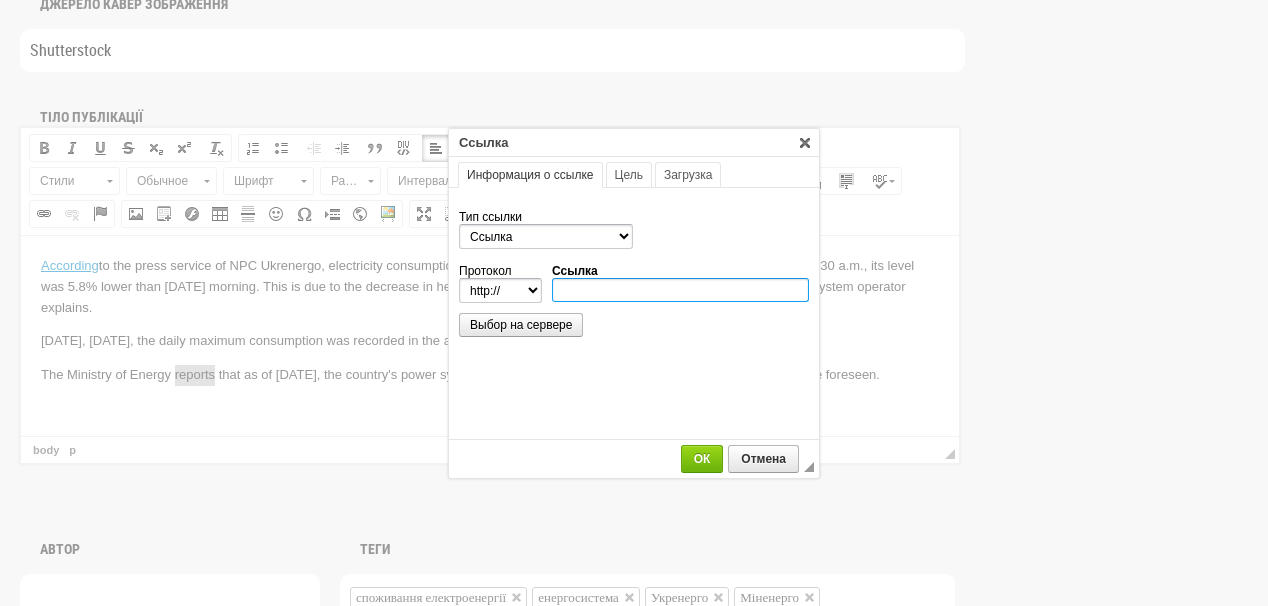 click on "Ссылка" at bounding box center [680, 290] 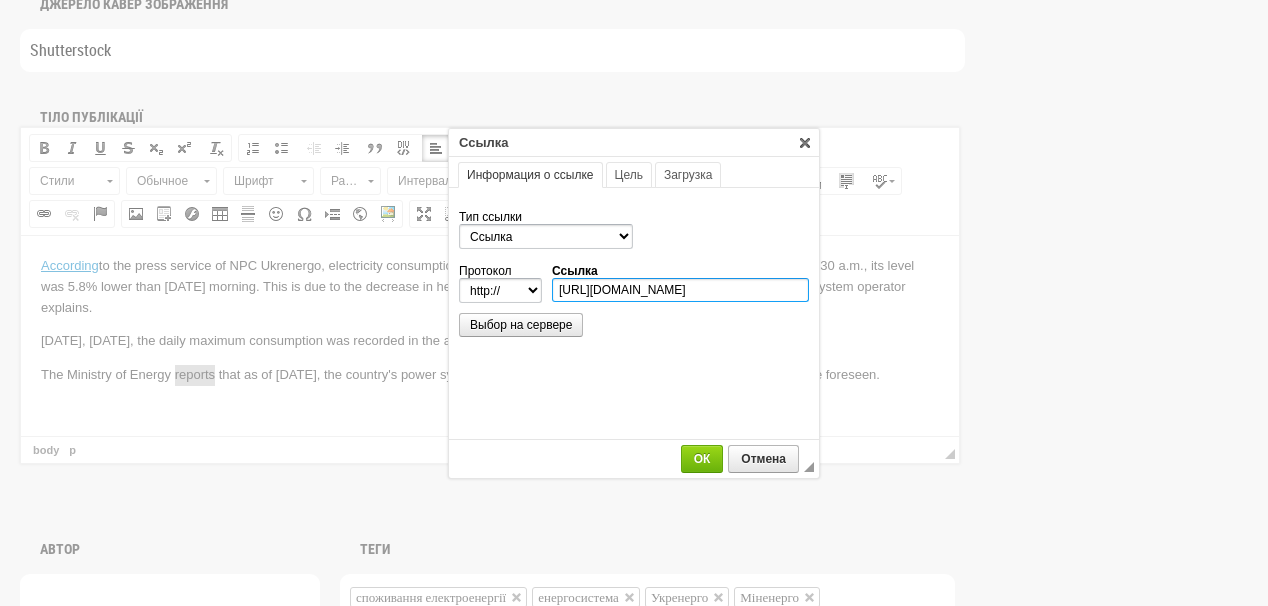 scroll, scrollTop: 0, scrollLeft: 144, axis: horizontal 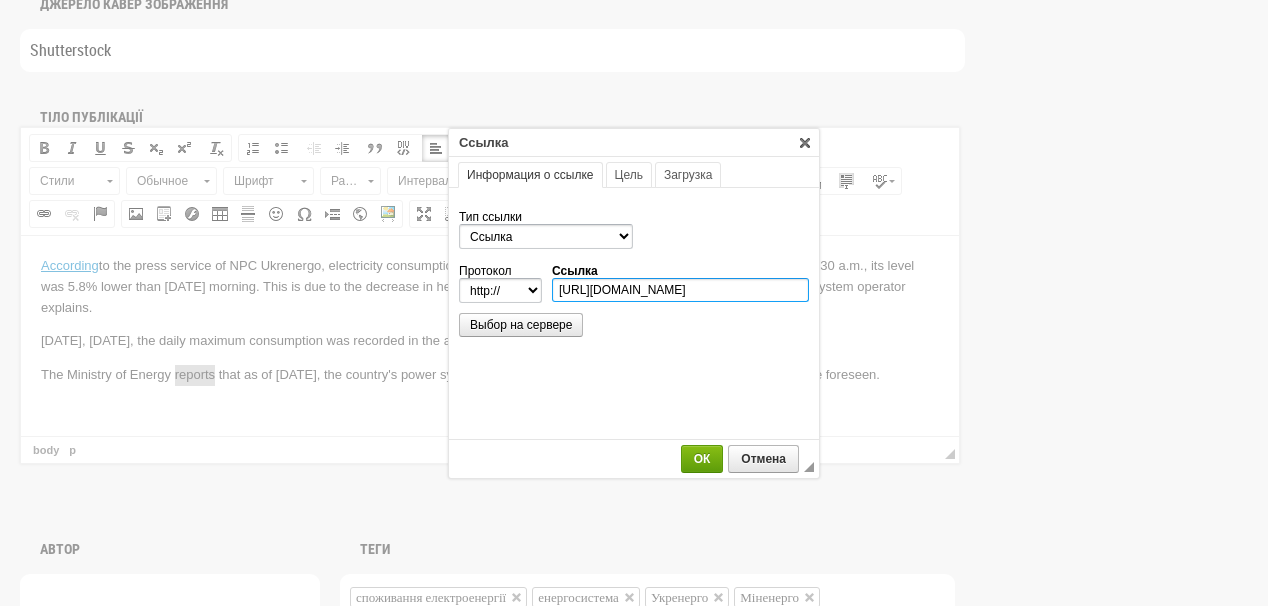 type on "https://www.mev.gov.ua/novyna/sytuatsiya-v-enerhosystemi-na-17-lypnya" 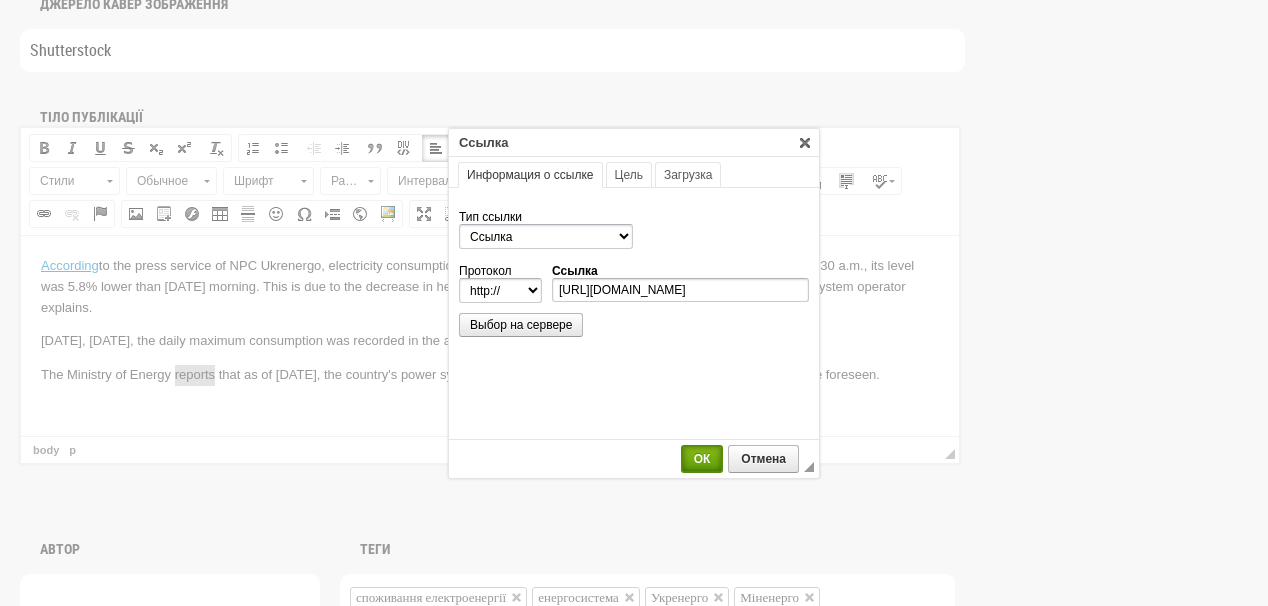 select on "https://" 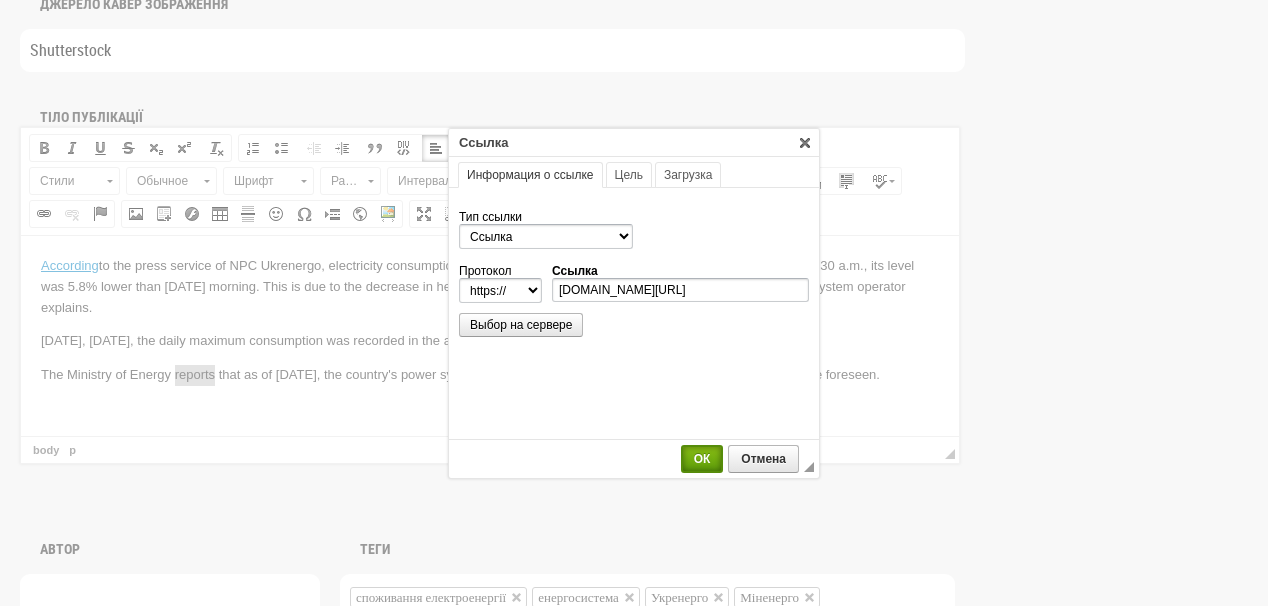 scroll, scrollTop: 0, scrollLeft: 0, axis: both 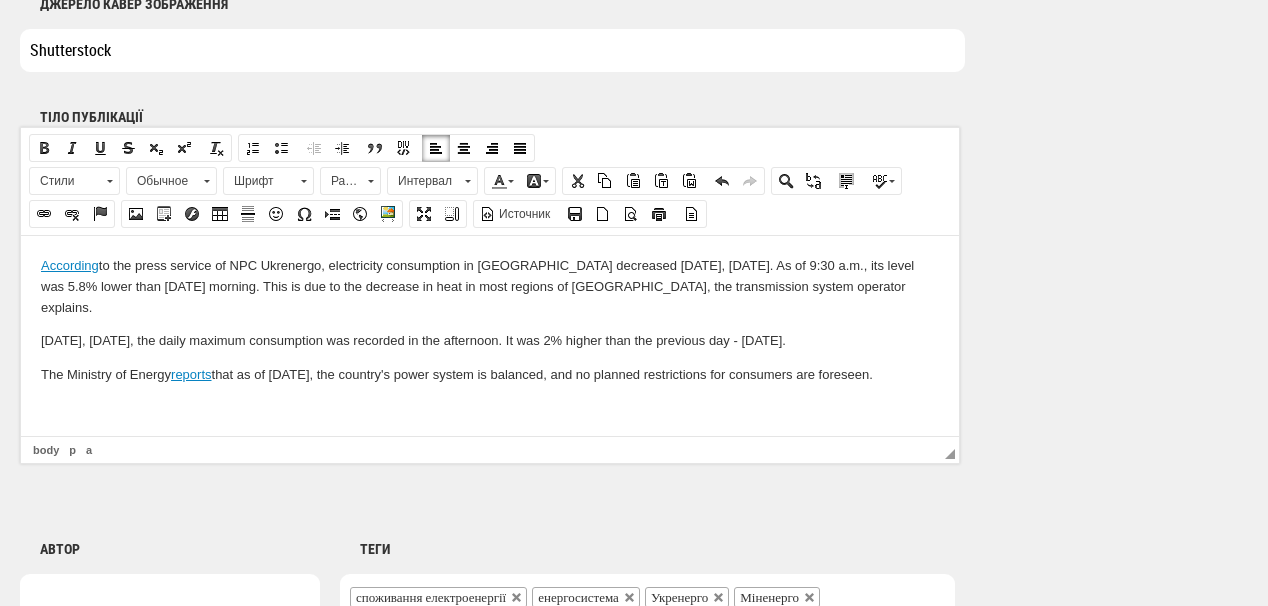 click on "The Ministry of Energy  reports  that as of July 17, the country's power system is balanced, and no planned restrictions for consumers are foreseen." at bounding box center [490, 374] 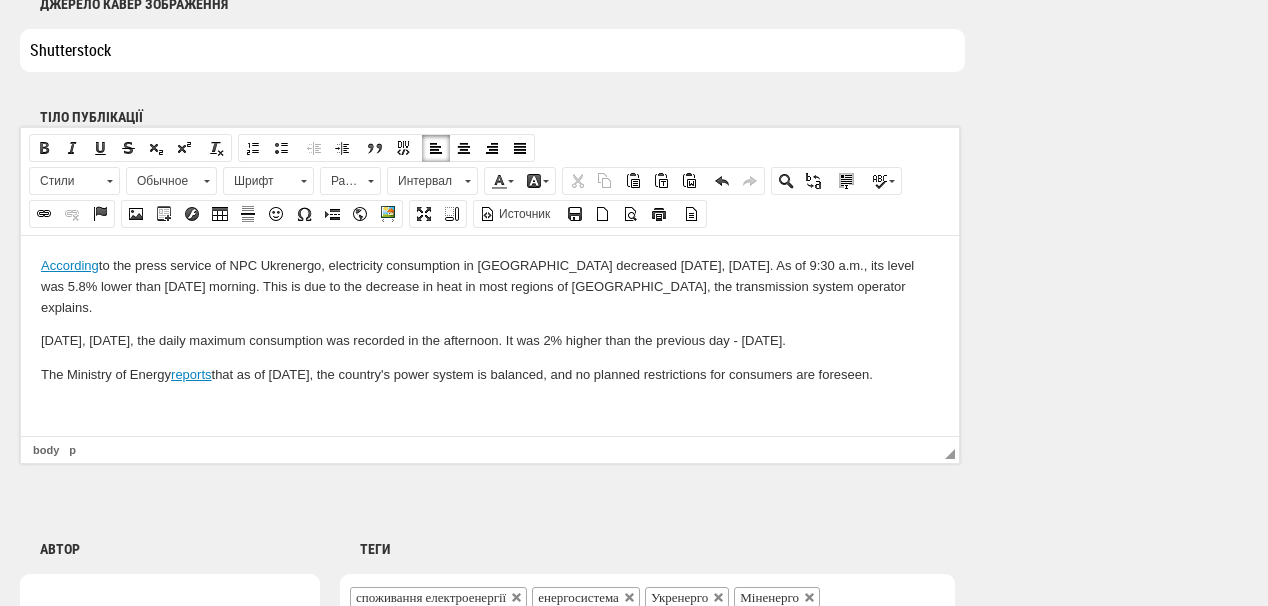 click at bounding box center (490, 408) 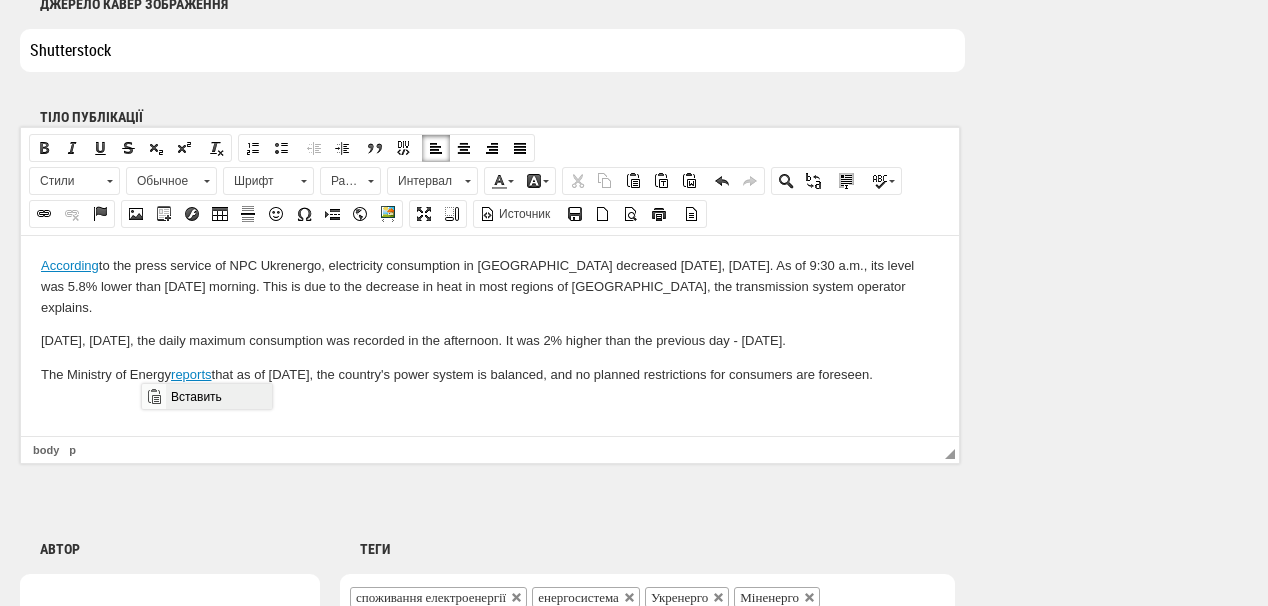 drag, startPoint x: 183, startPoint y: 396, endPoint x: 328, endPoint y: 780, distance: 410.4644 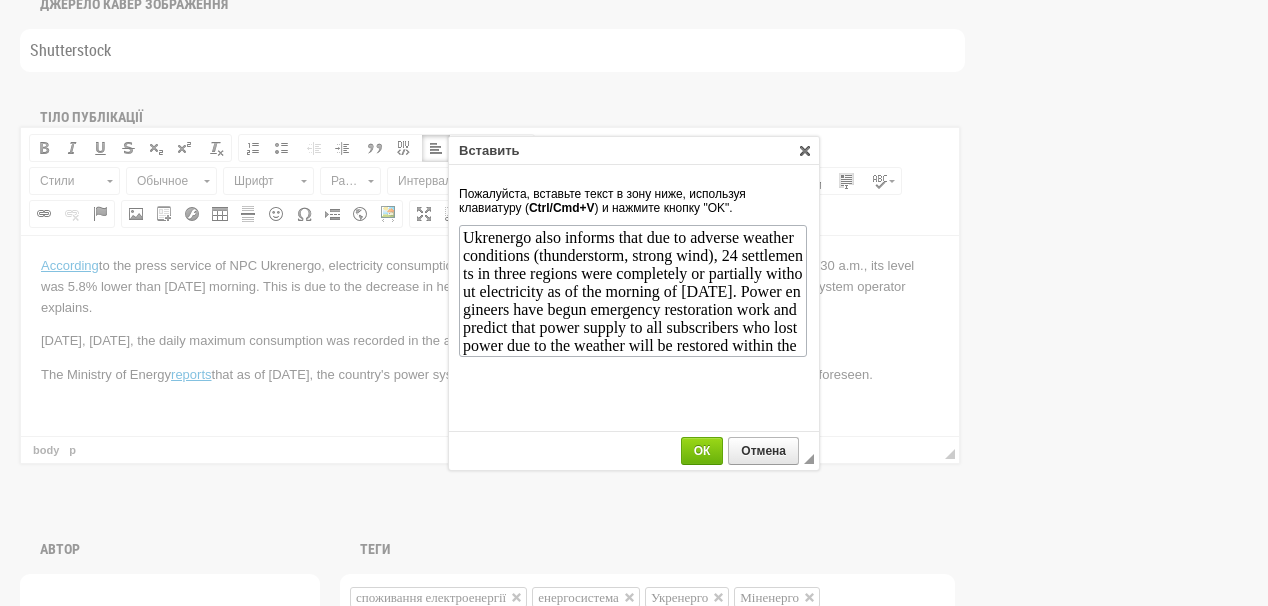 scroll, scrollTop: 19, scrollLeft: 0, axis: vertical 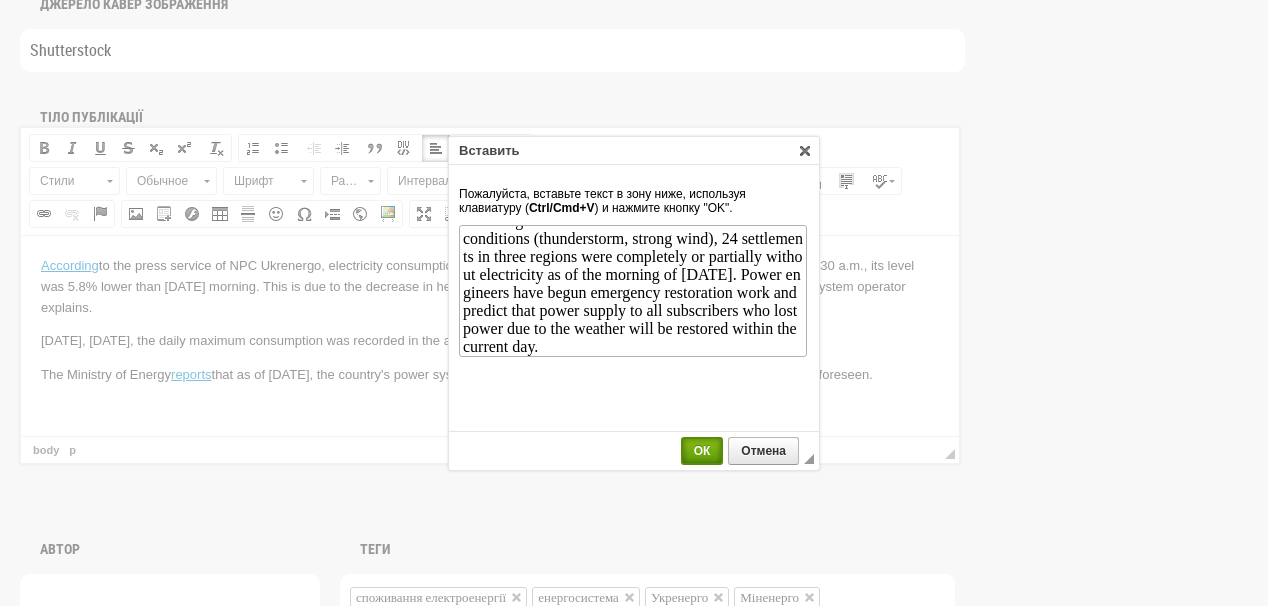 click on "ОК" at bounding box center (702, 451) 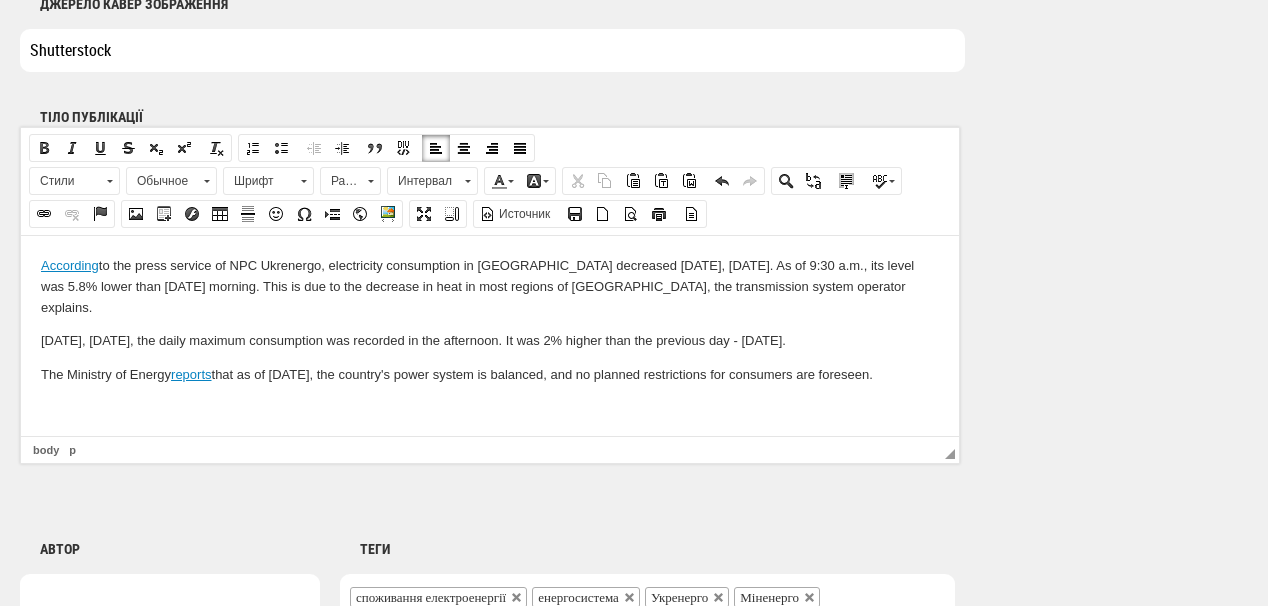 scroll, scrollTop: 0, scrollLeft: 0, axis: both 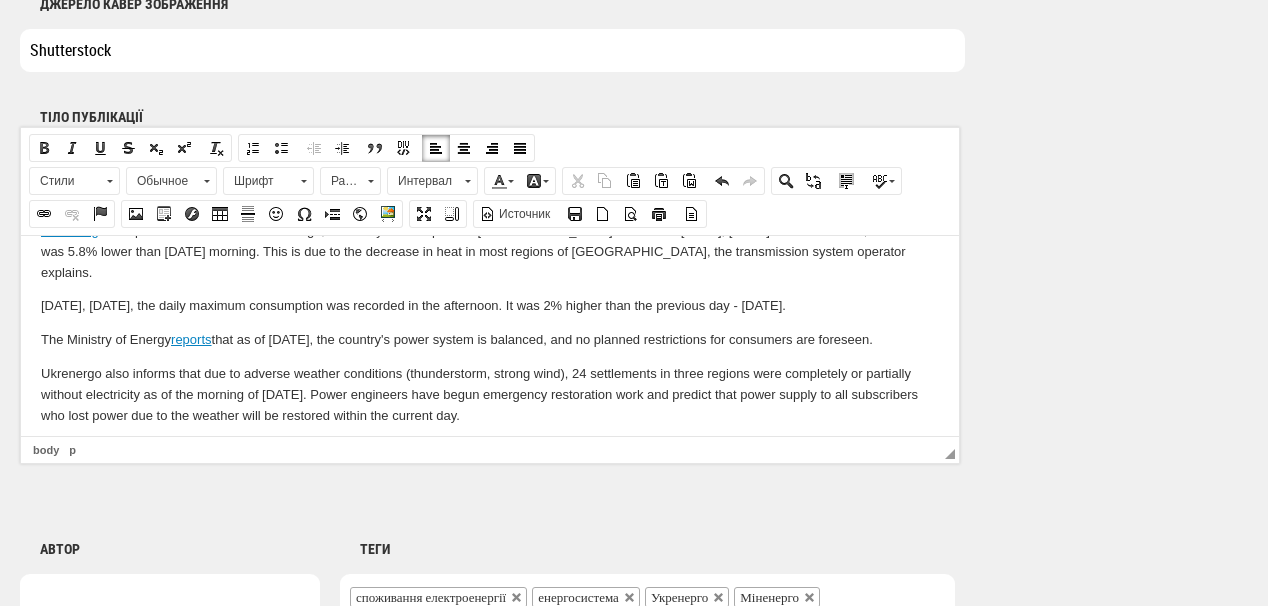click at bounding box center (490, 448) 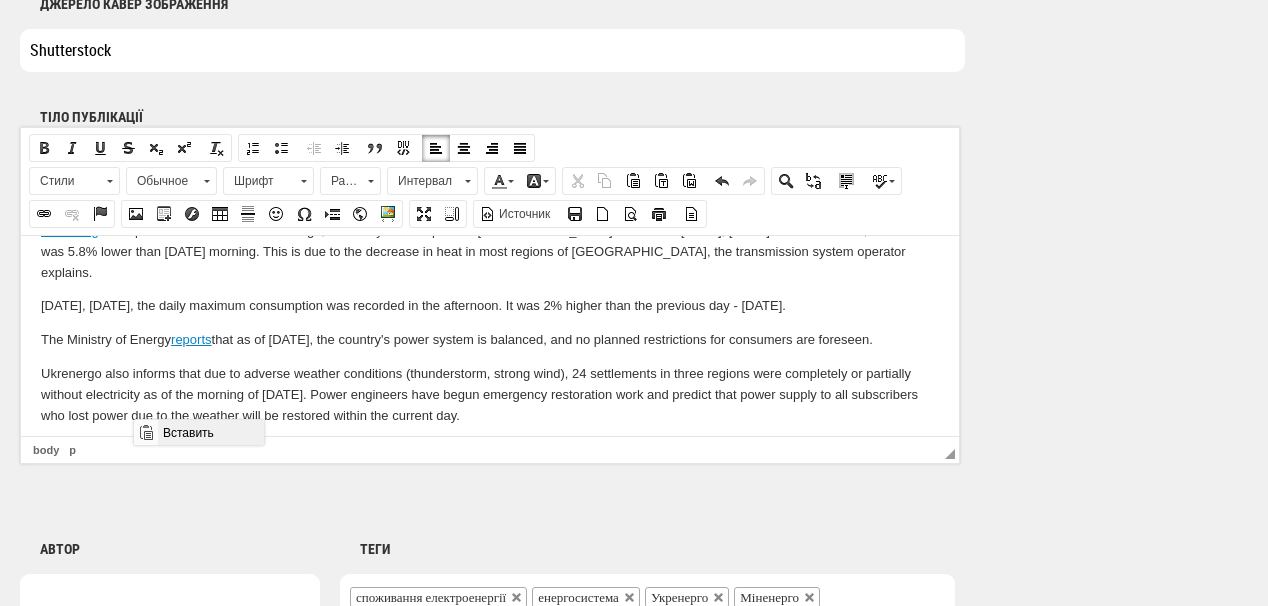 drag, startPoint x: 194, startPoint y: 438, endPoint x: 561, endPoint y: 840, distance: 544.328 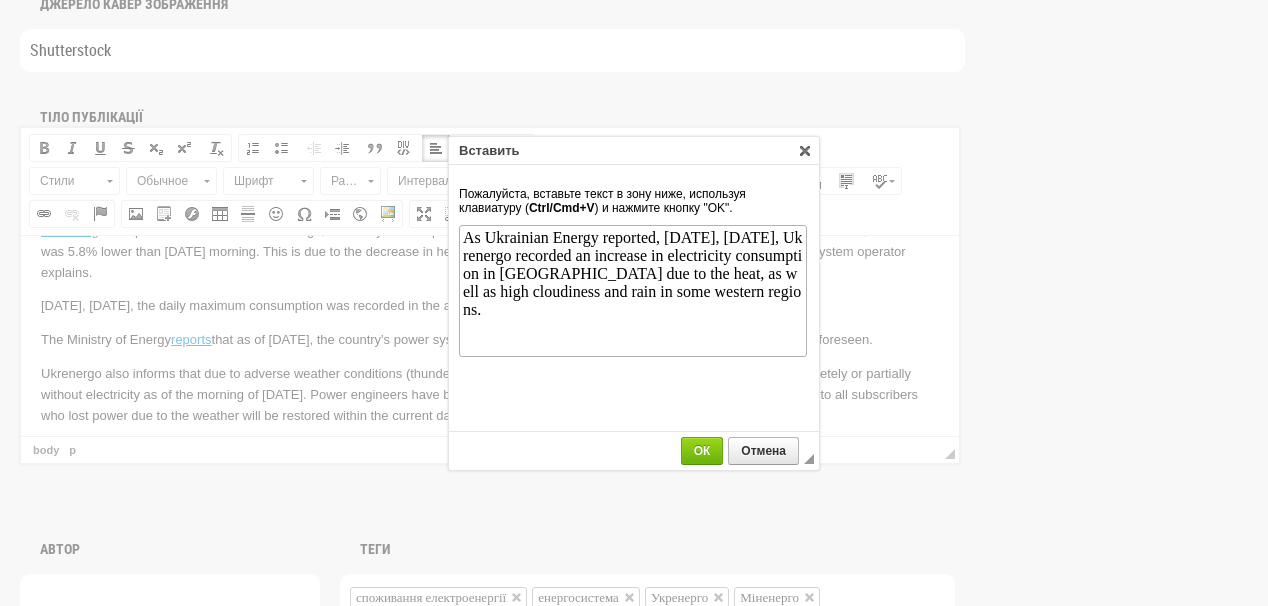 scroll, scrollTop: 0, scrollLeft: 0, axis: both 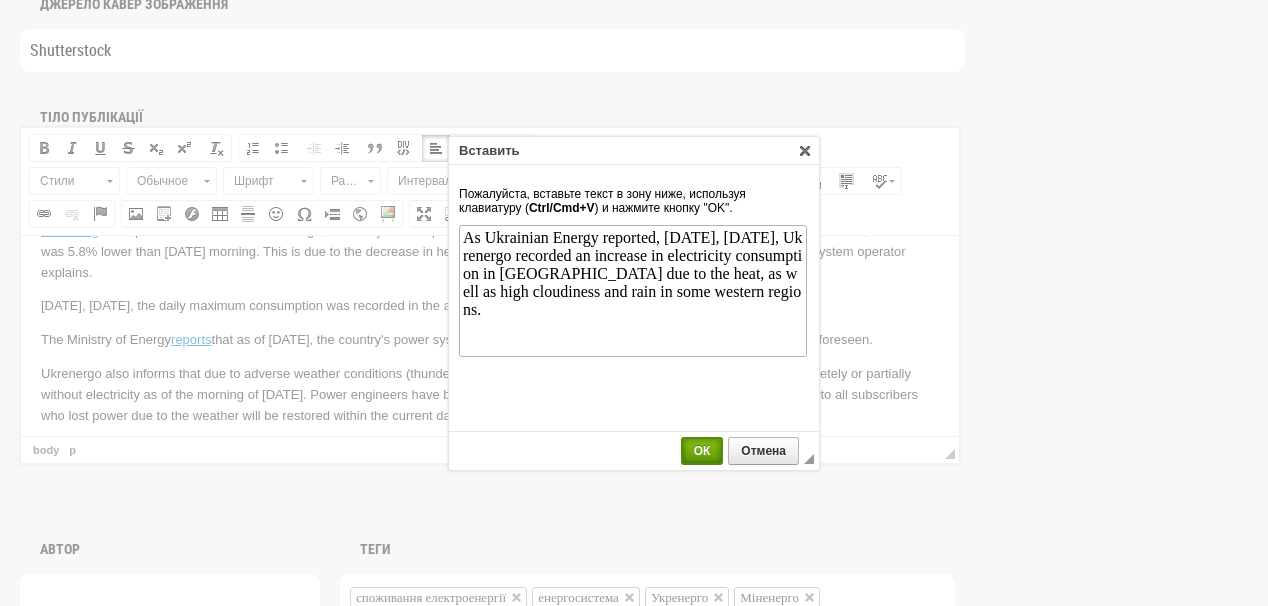 click on "ОК" at bounding box center [702, 451] 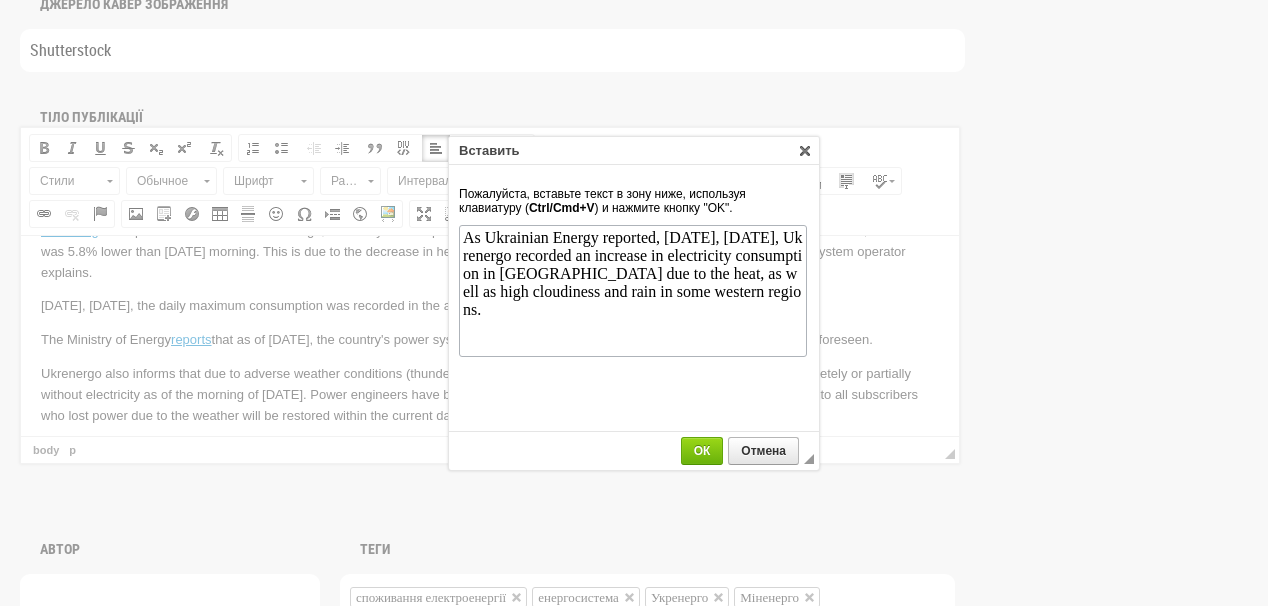 scroll, scrollTop: 56, scrollLeft: 0, axis: vertical 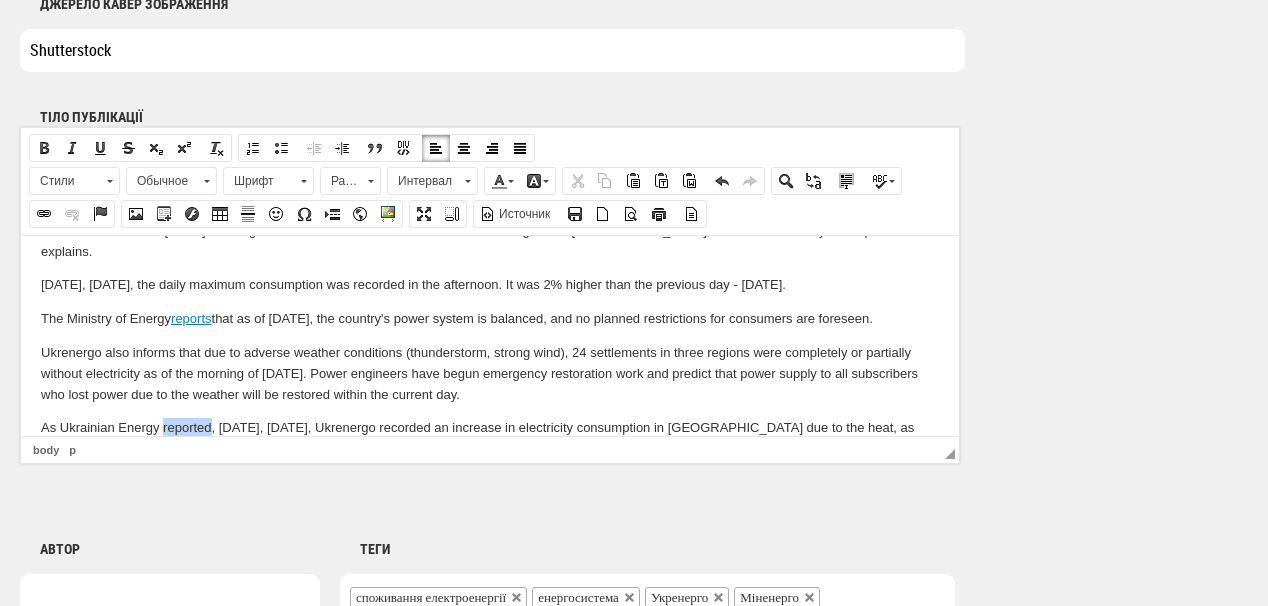 drag, startPoint x: 164, startPoint y: 404, endPoint x: 198, endPoint y: 391, distance: 36.40055 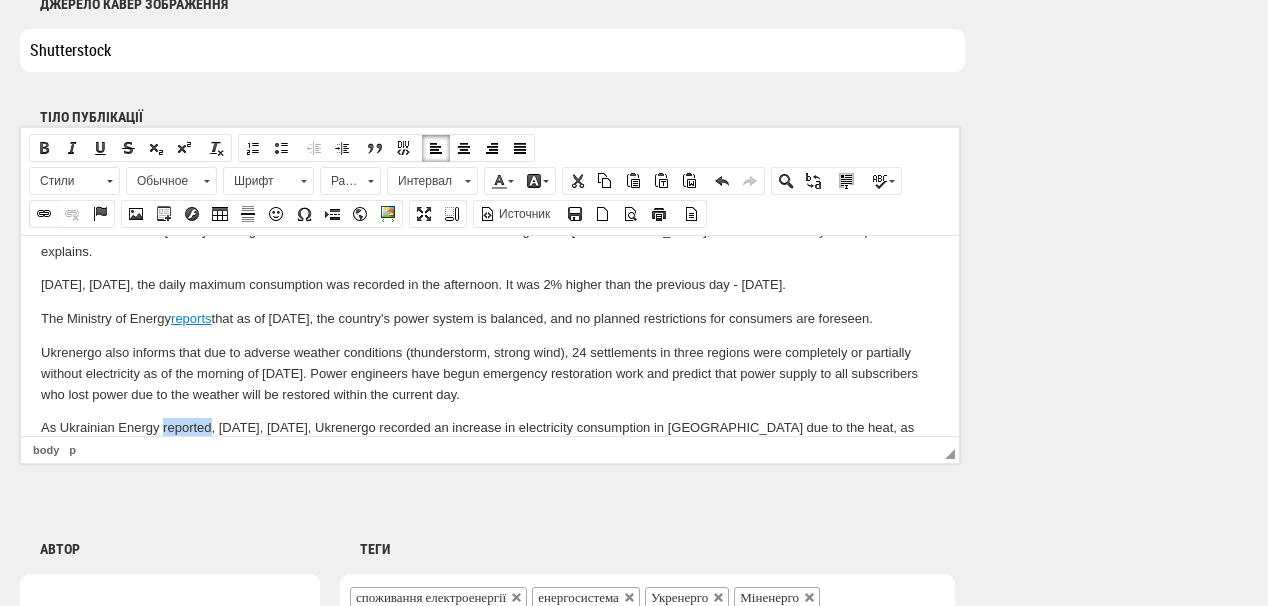 click at bounding box center (44, 214) 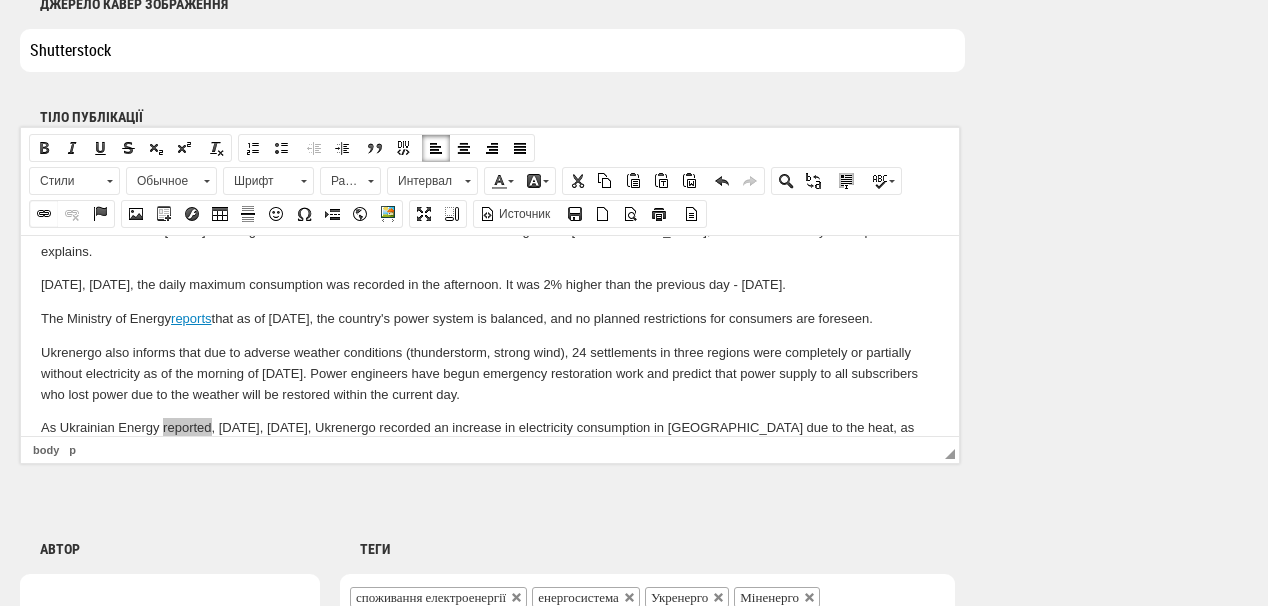 select on "http://" 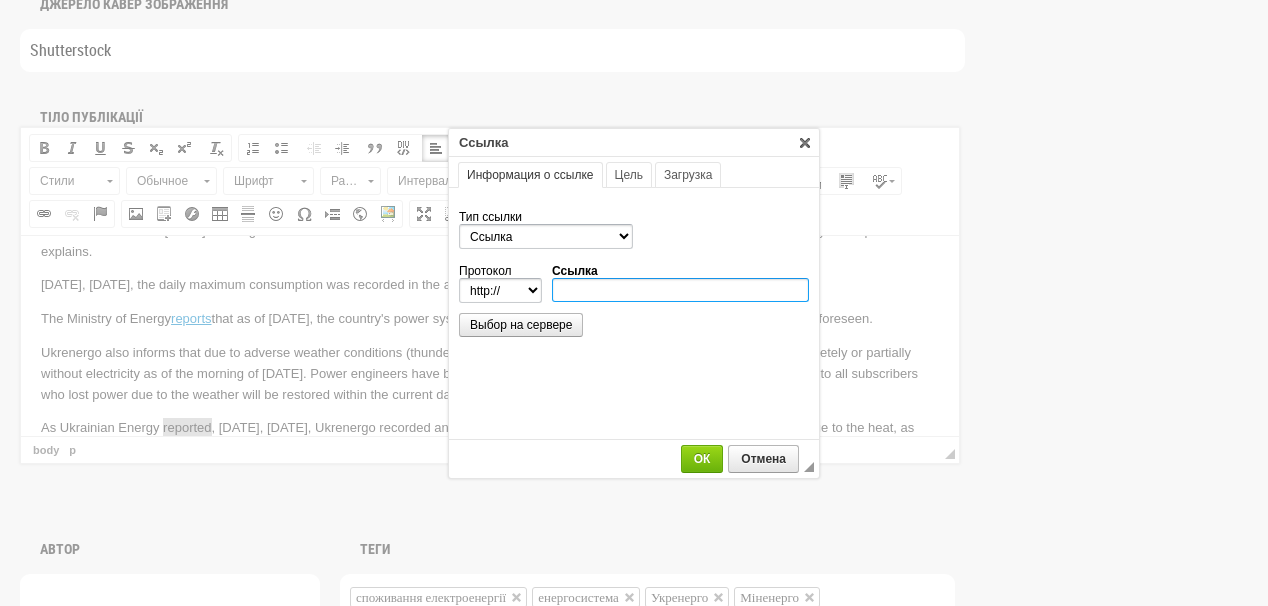 click on "Ссылка" at bounding box center (680, 290) 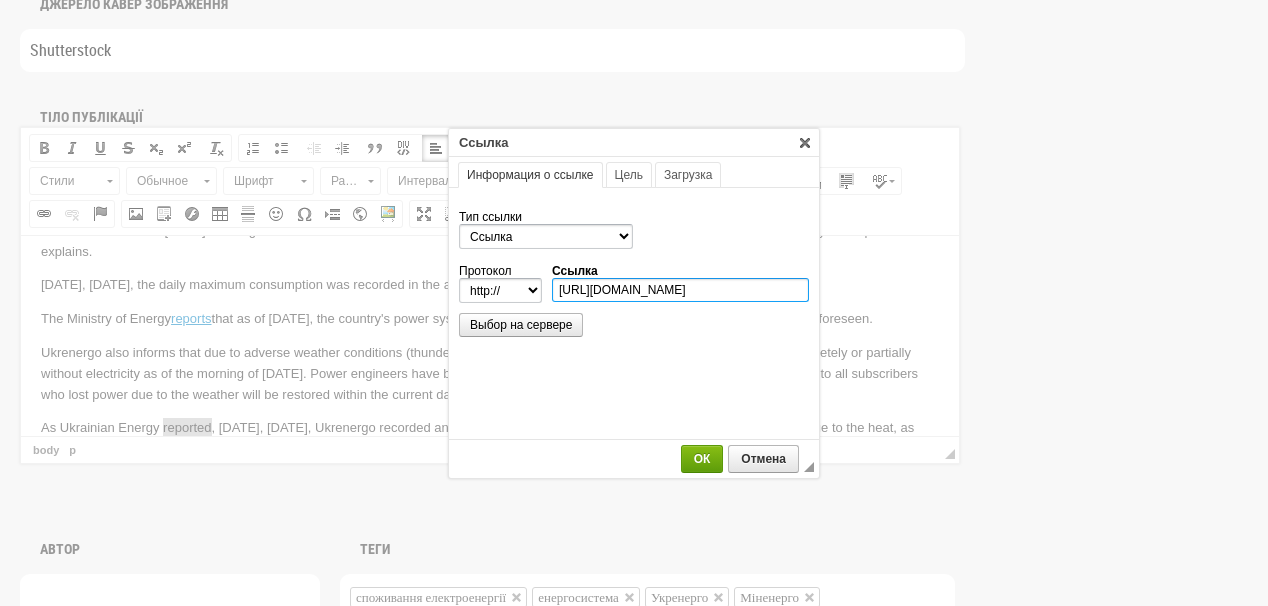 type on "https://ua-energy.org/en/posts/16-07-2025" 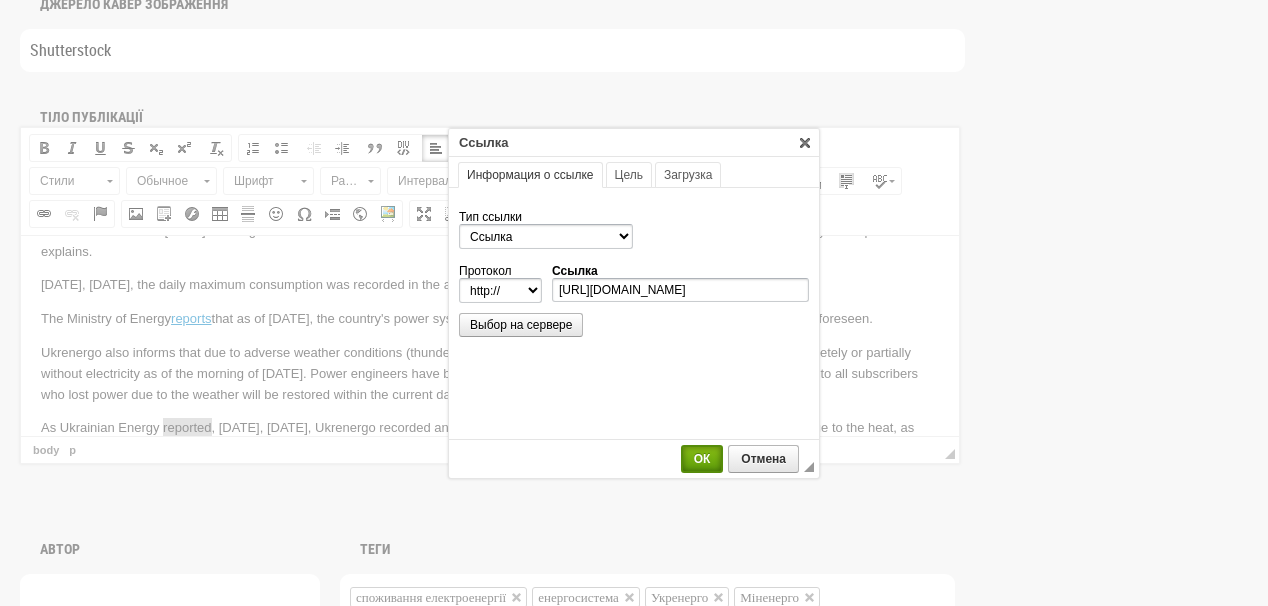 select on "https://" 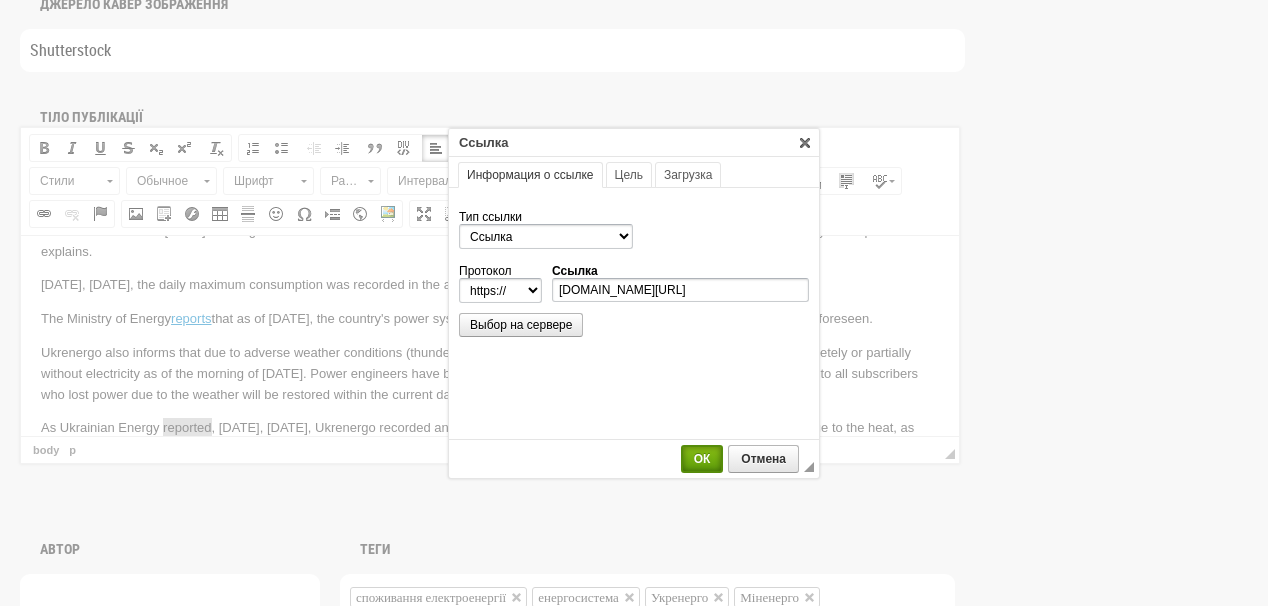 click on "ОК" at bounding box center [702, 459] 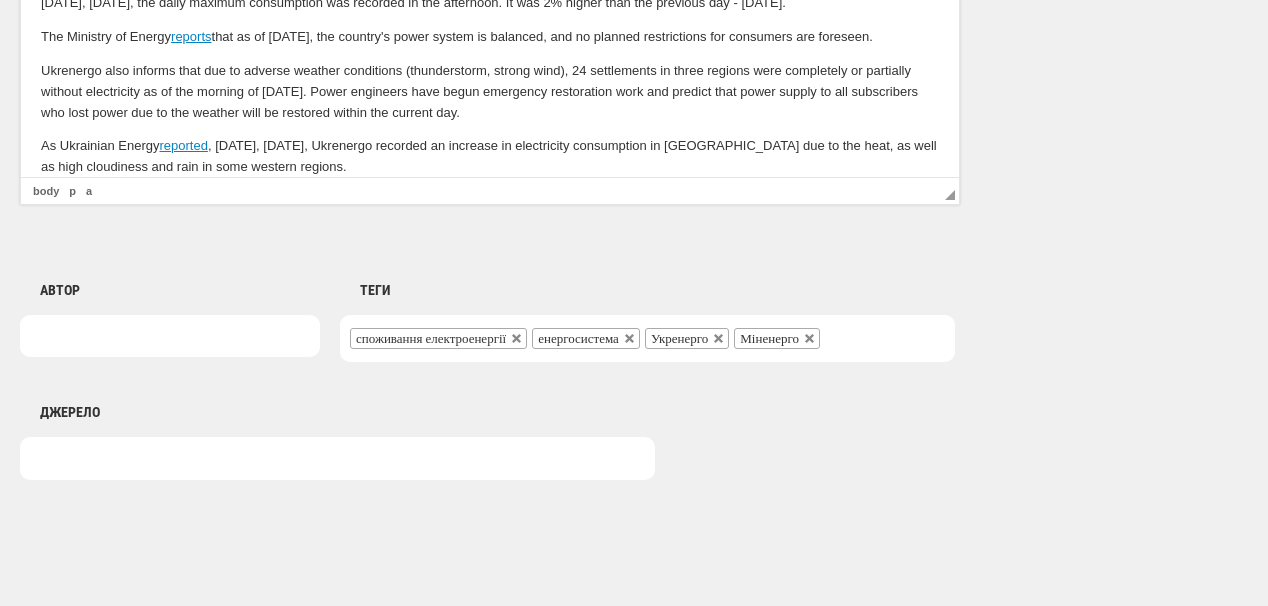 scroll, scrollTop: 1600, scrollLeft: 0, axis: vertical 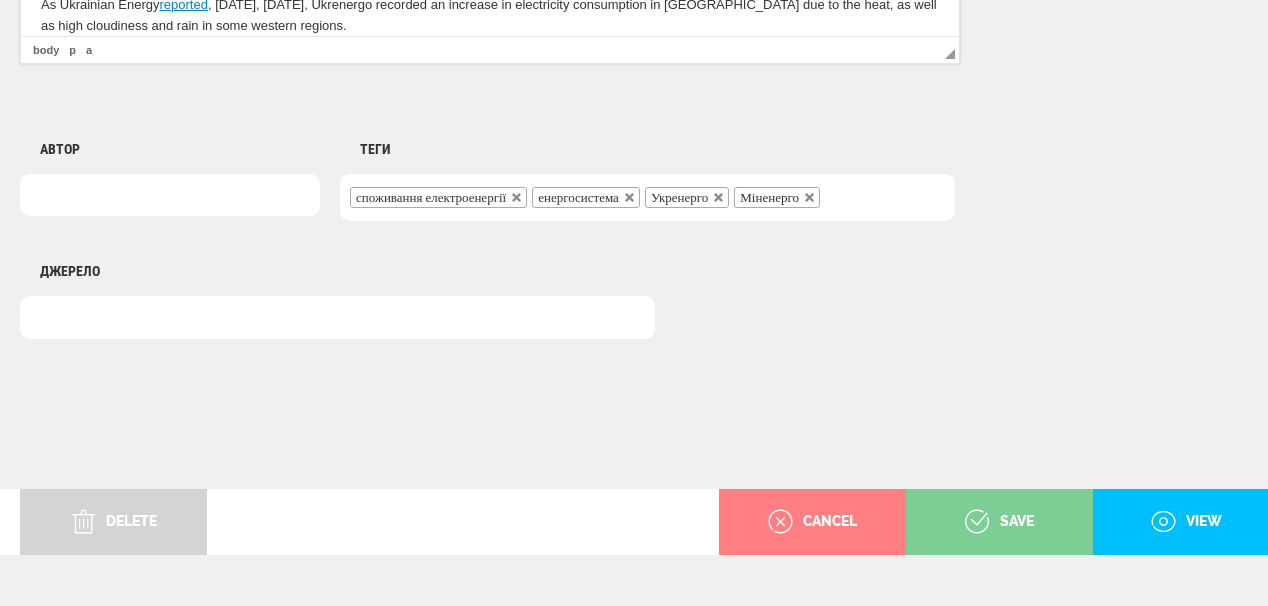 click on "save" at bounding box center [999, 522] 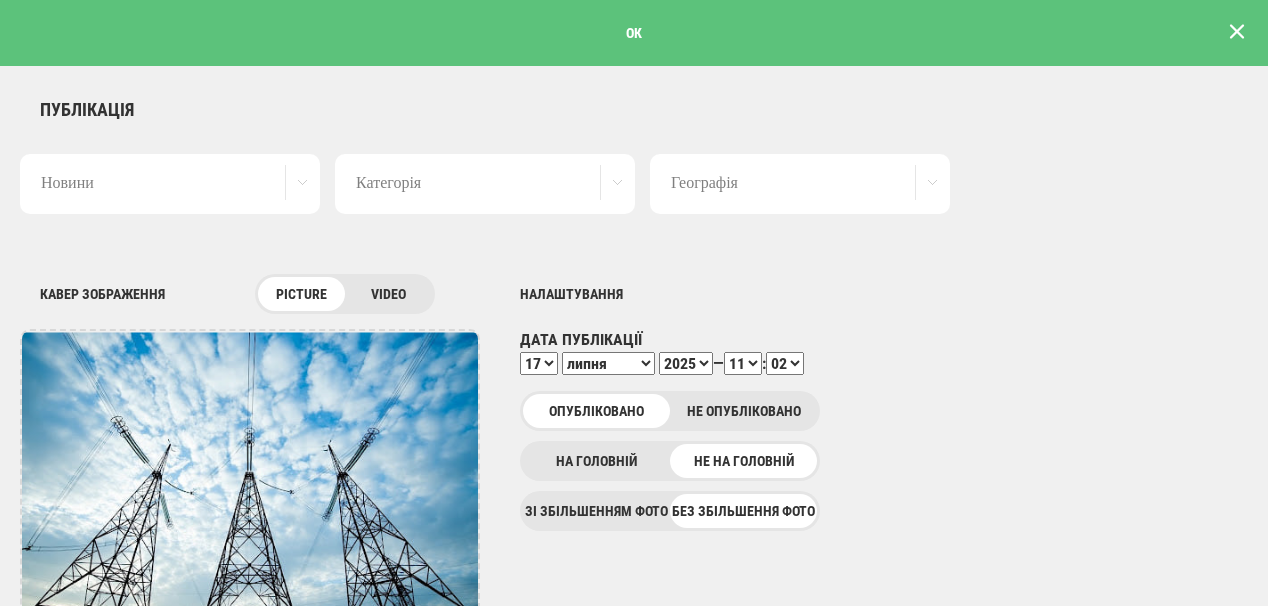 scroll, scrollTop: 0, scrollLeft: 0, axis: both 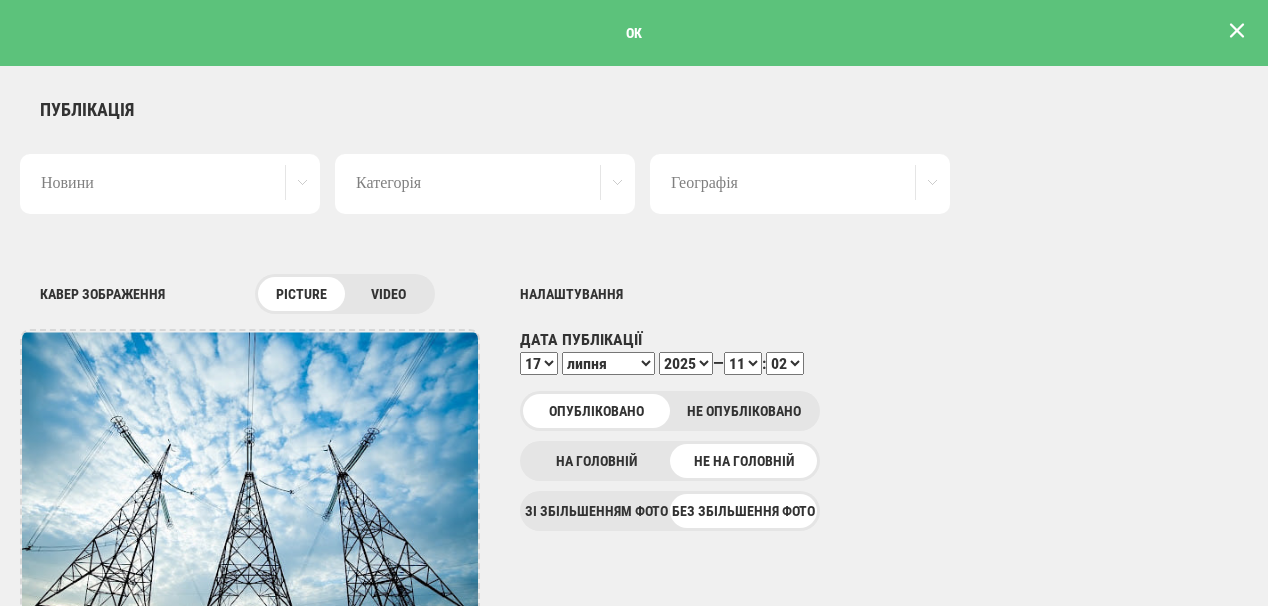 click at bounding box center (1237, 31) 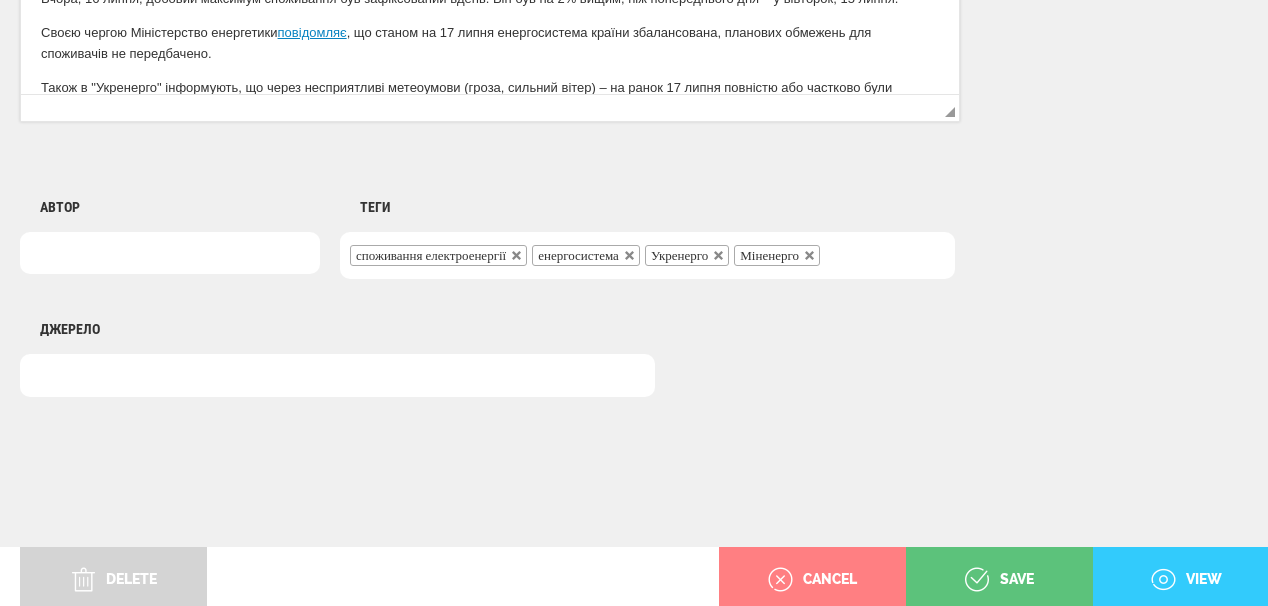 scroll, scrollTop: 1545, scrollLeft: 0, axis: vertical 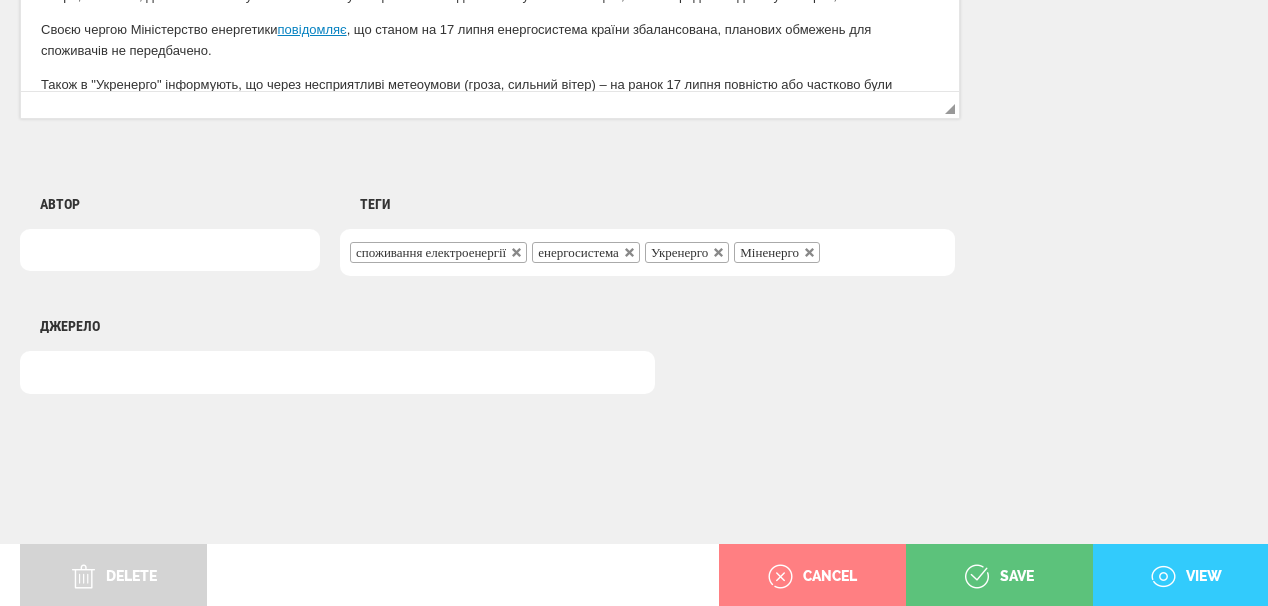 click on "view" at bounding box center (1186, 577) 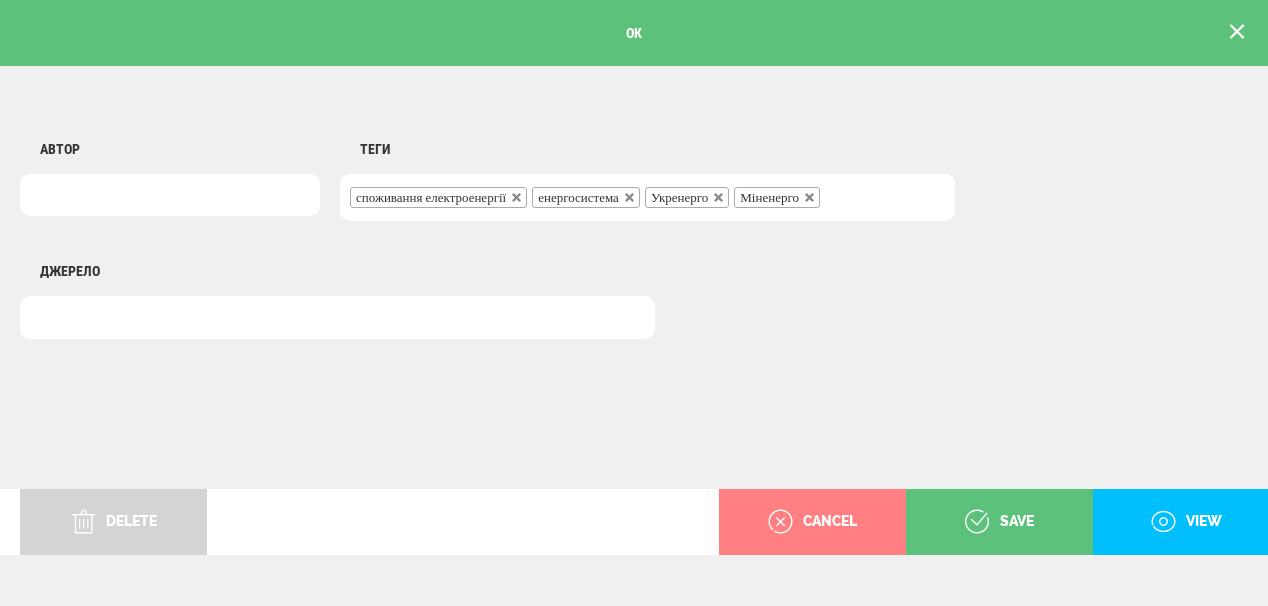 scroll, scrollTop: 0, scrollLeft: 0, axis: both 